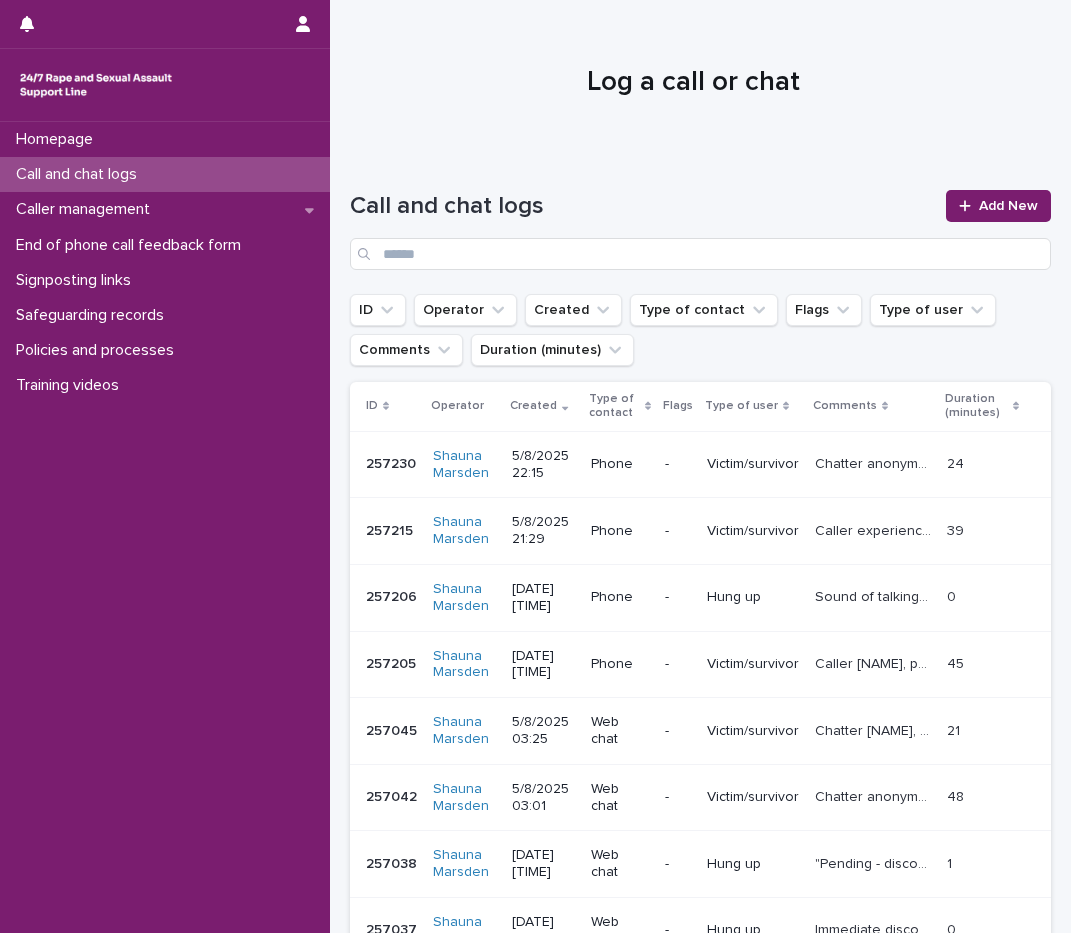 click on "Add New" at bounding box center [1008, 206] 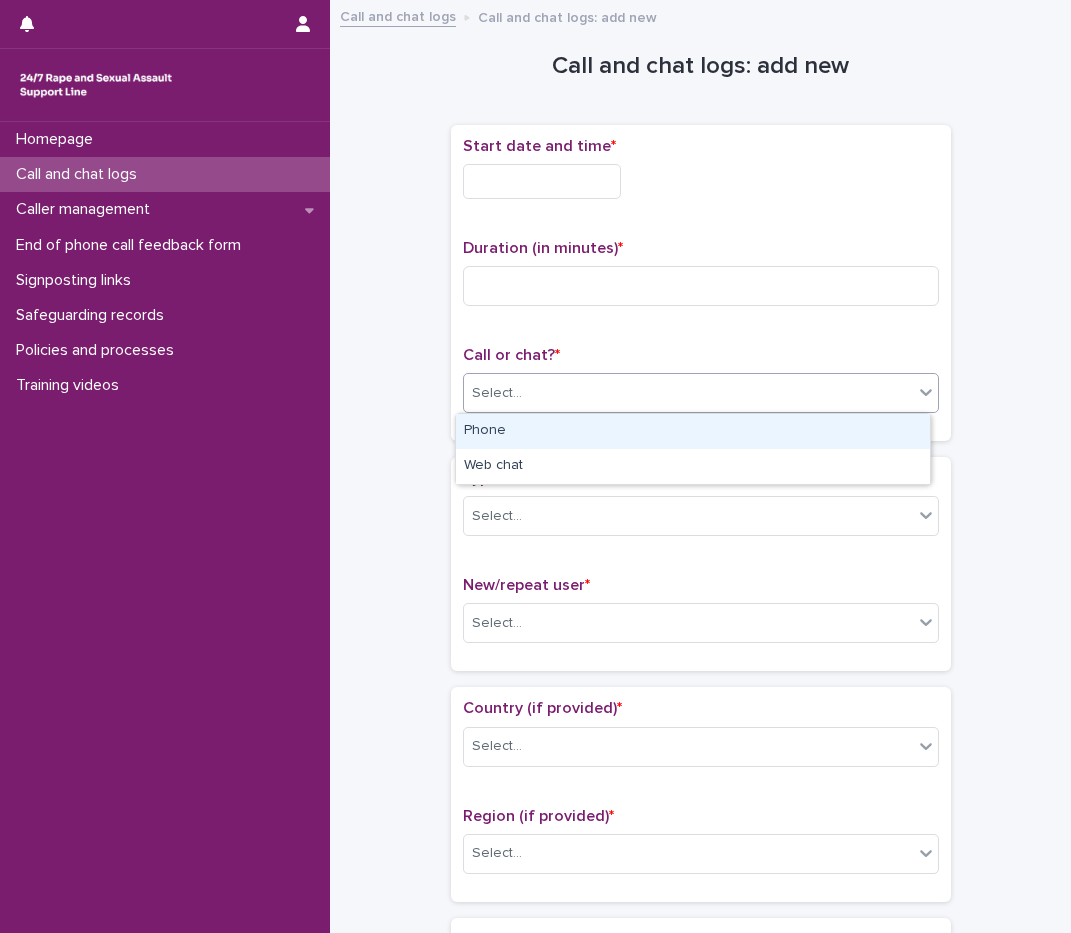 click on "Select..." at bounding box center [688, 393] 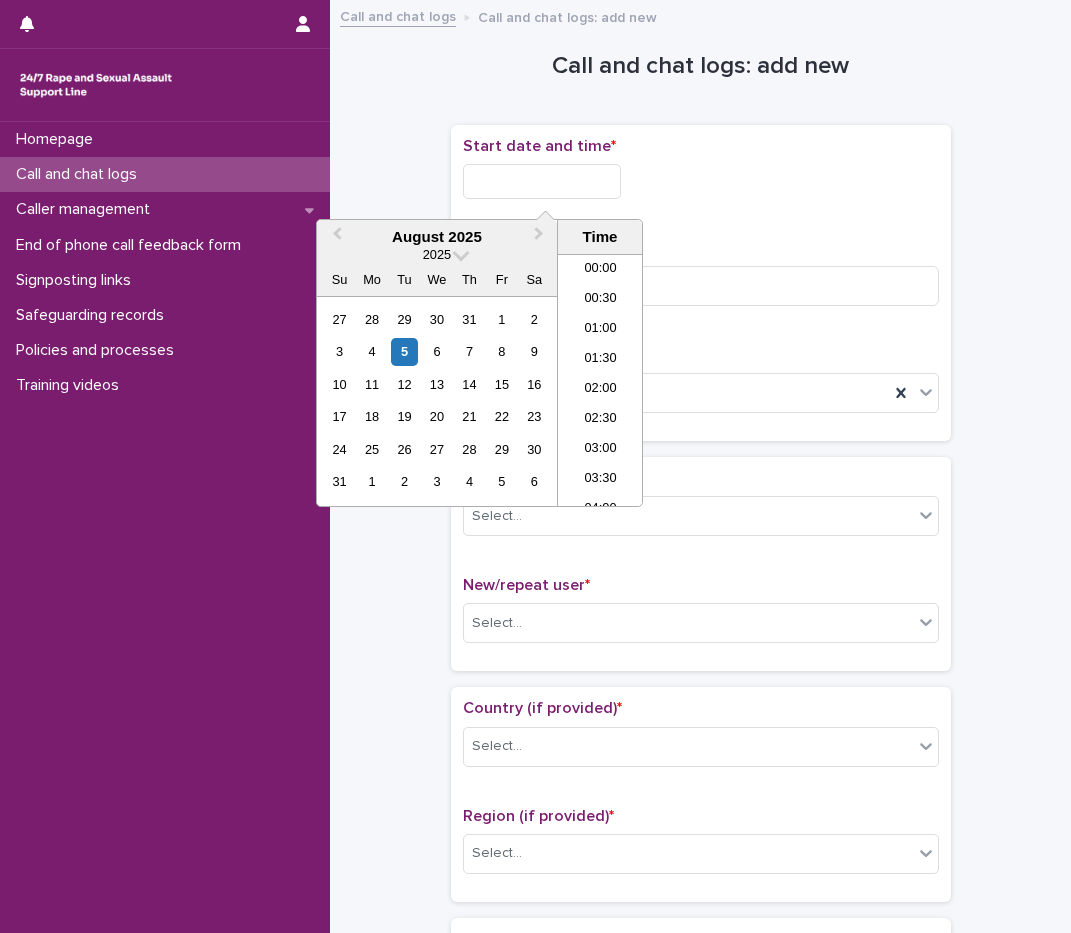 click at bounding box center (542, 181) 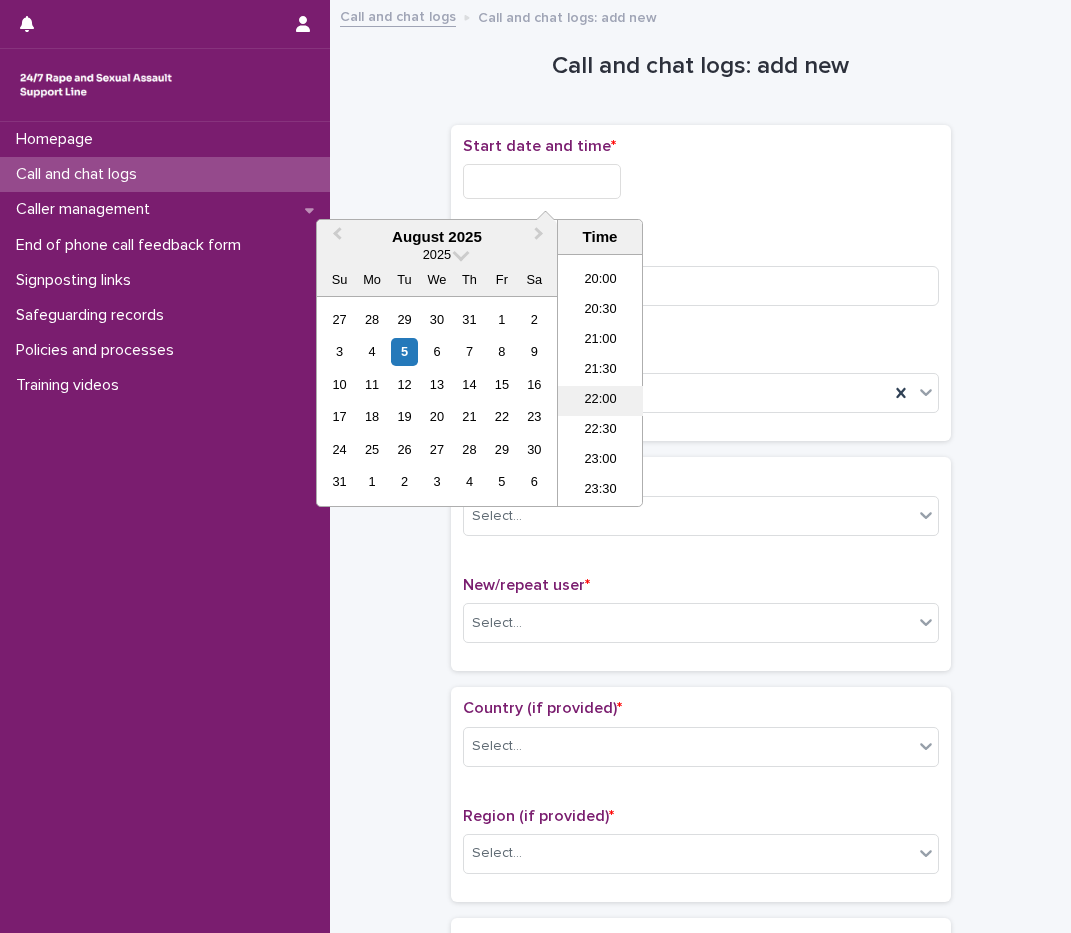 click on "22:00" at bounding box center [600, 401] 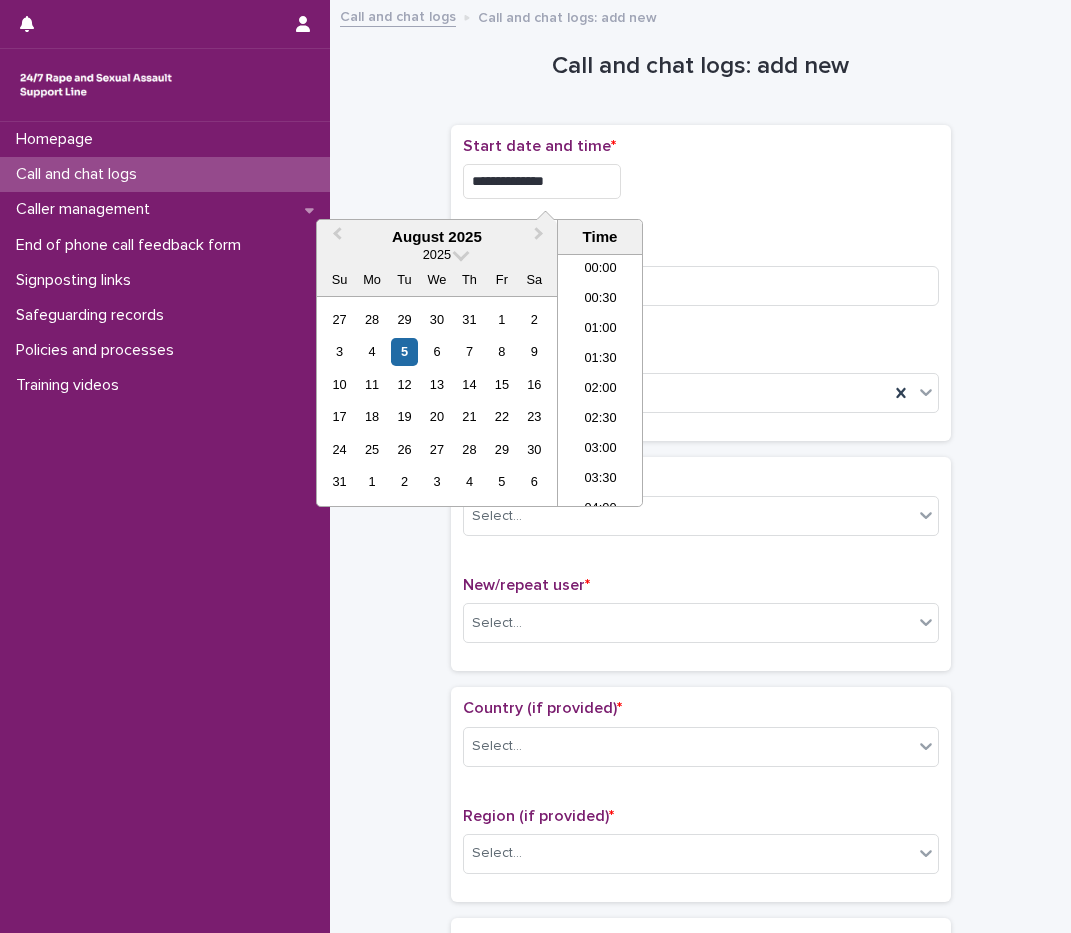 click on "**********" at bounding box center (542, 181) 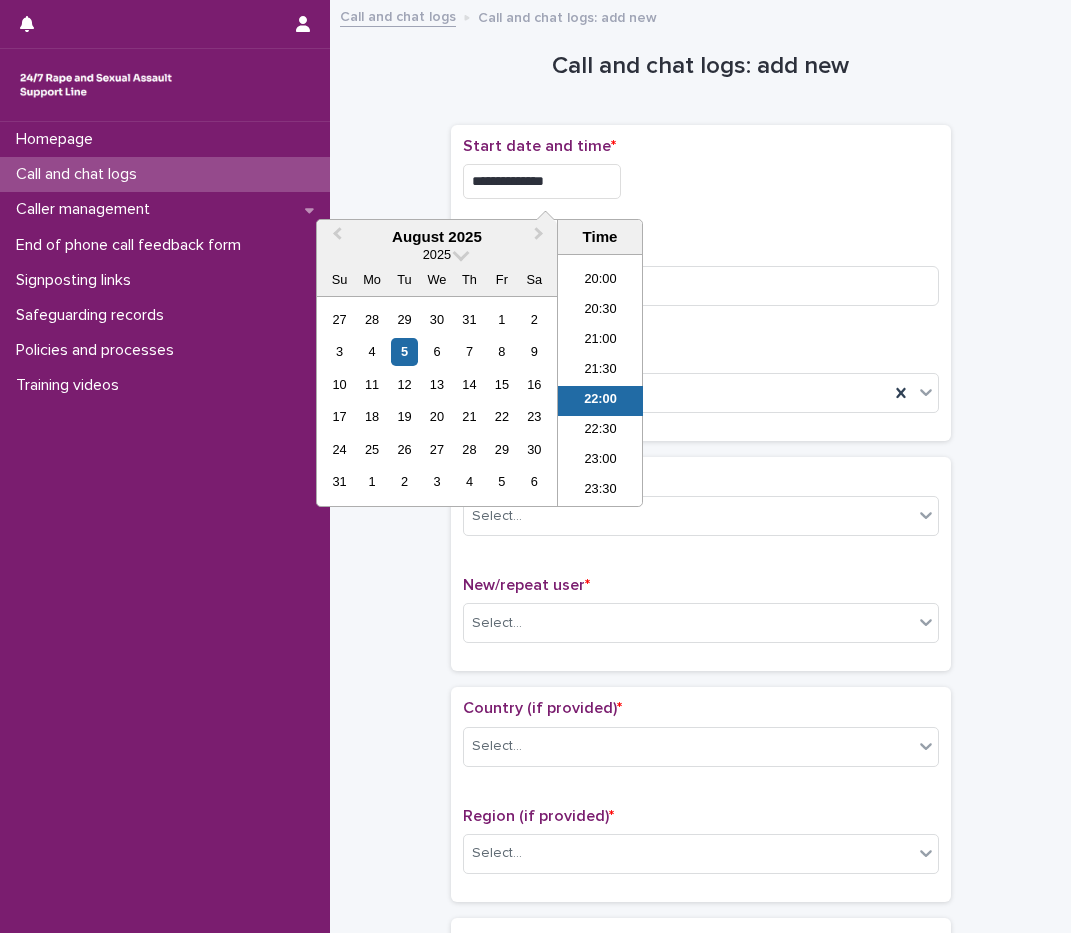 type on "**********" 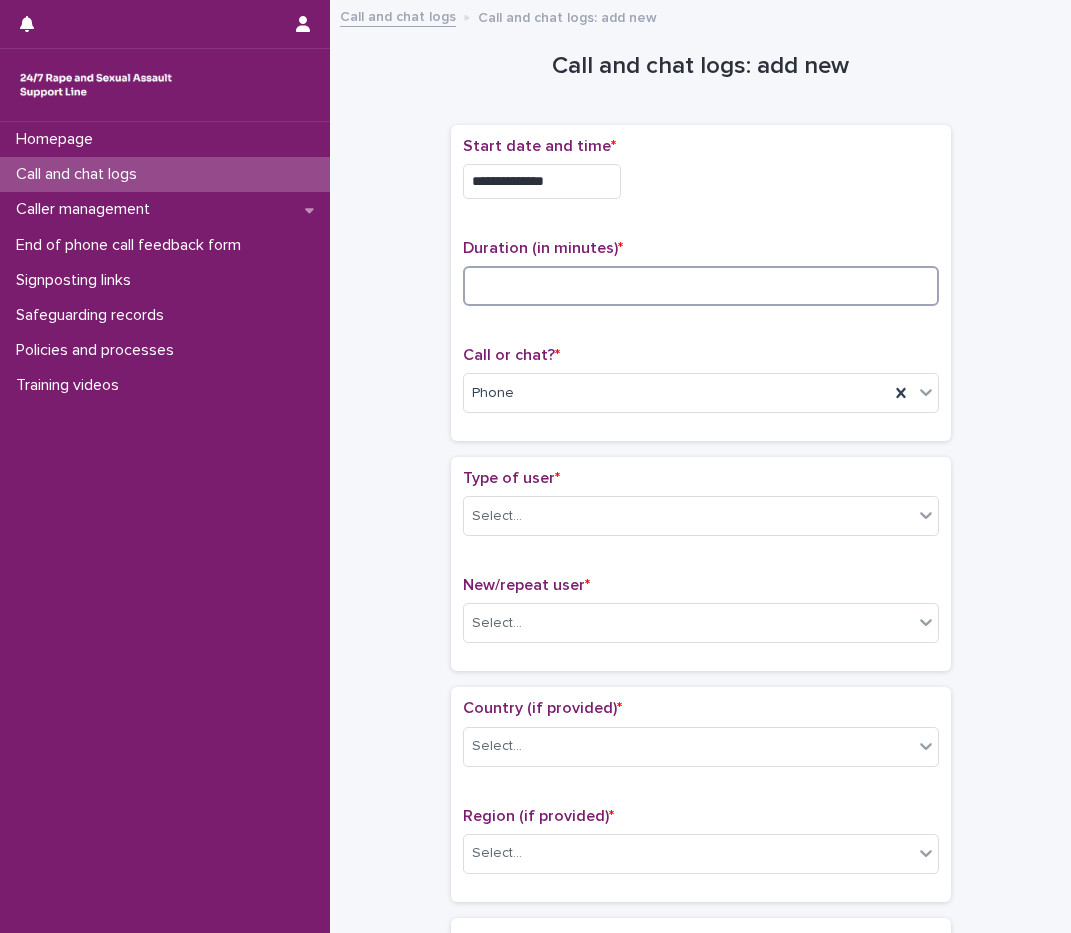 click at bounding box center (701, 286) 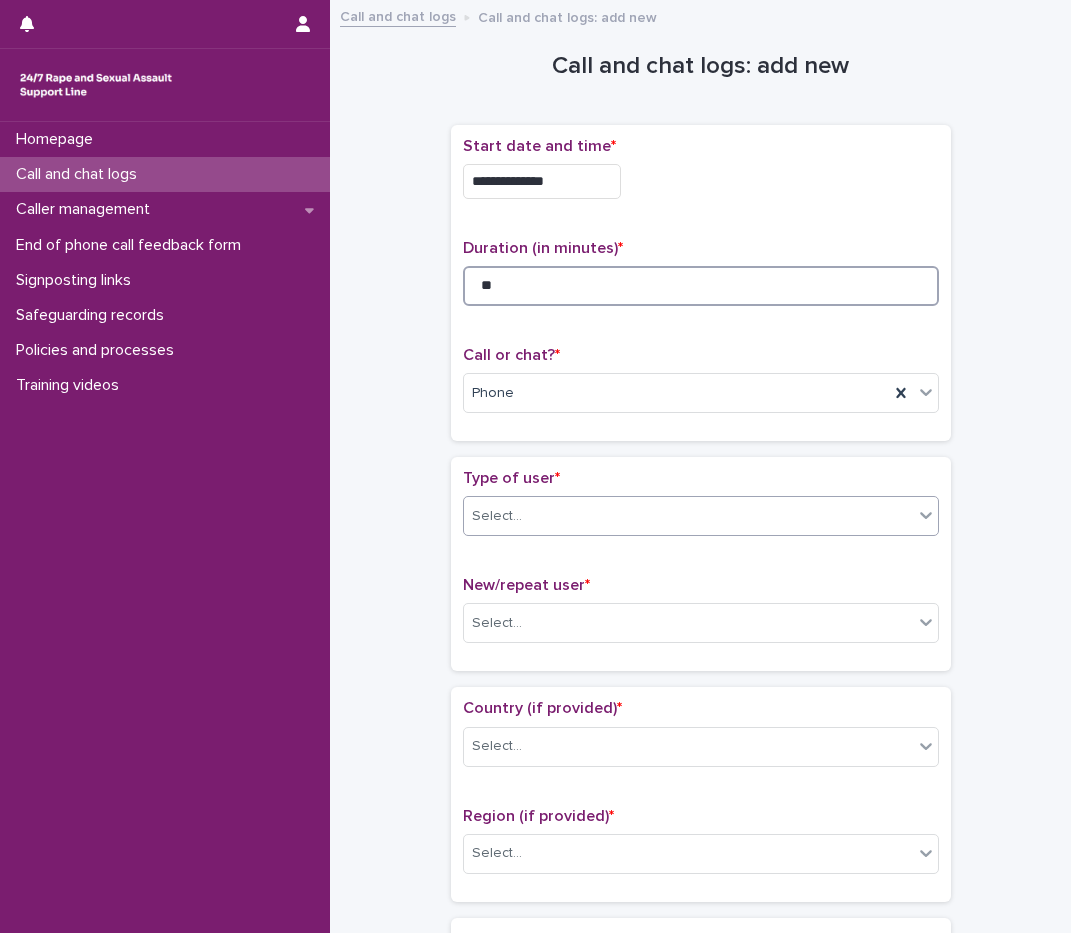 type on "**" 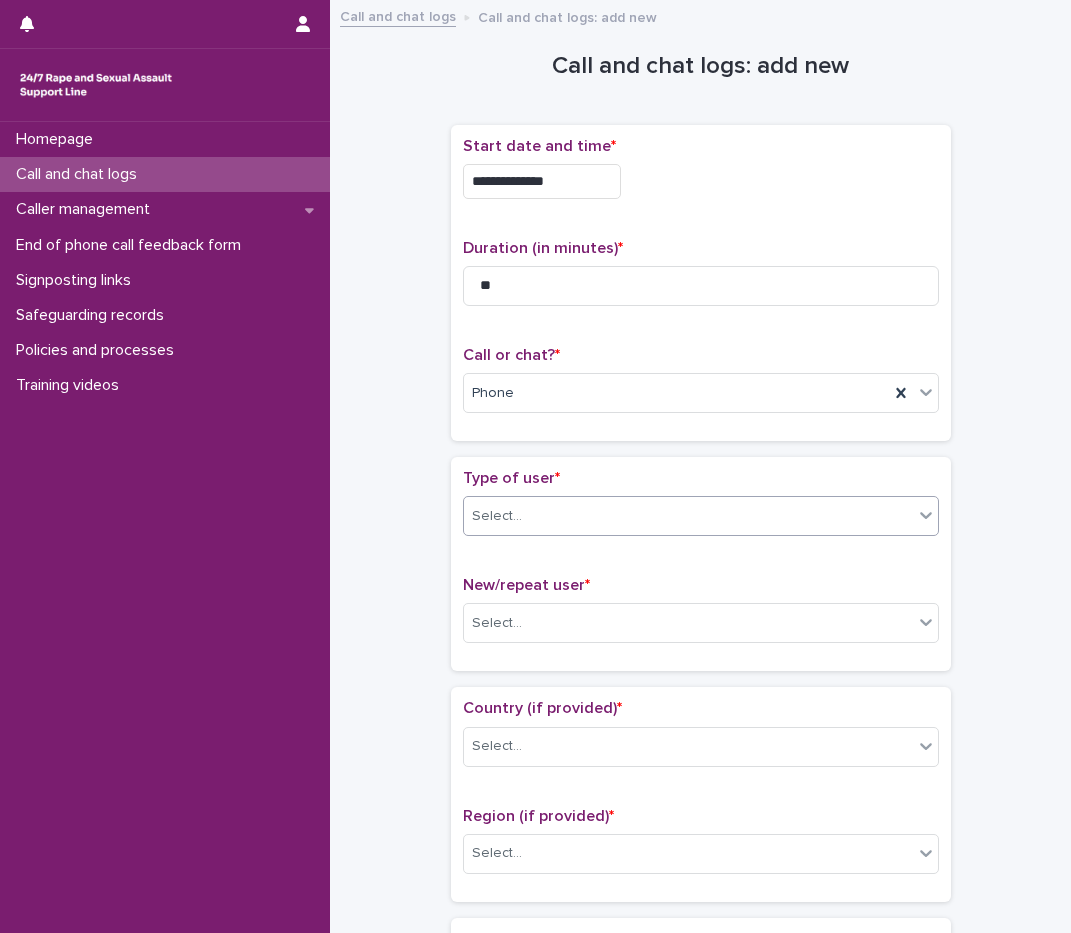 click on "Select..." at bounding box center [497, 516] 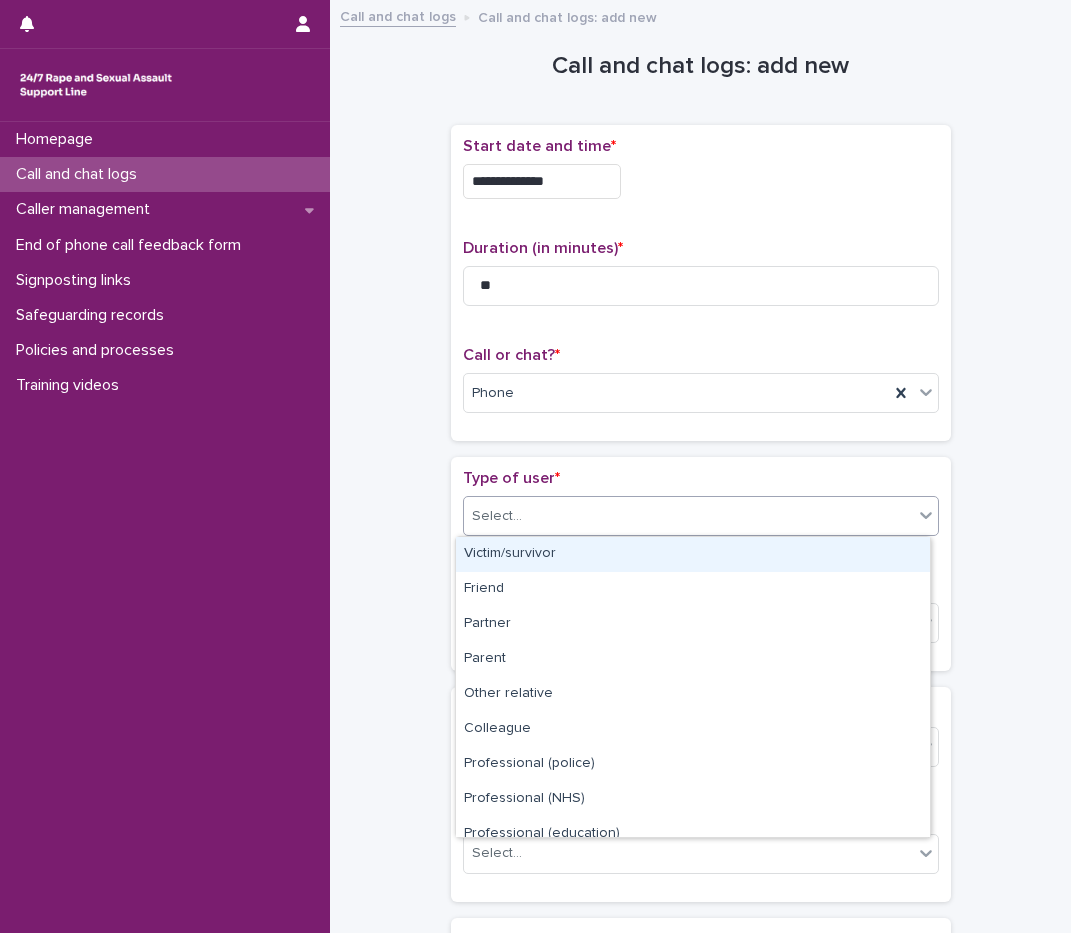 click on "Victim/survivor" at bounding box center (693, 554) 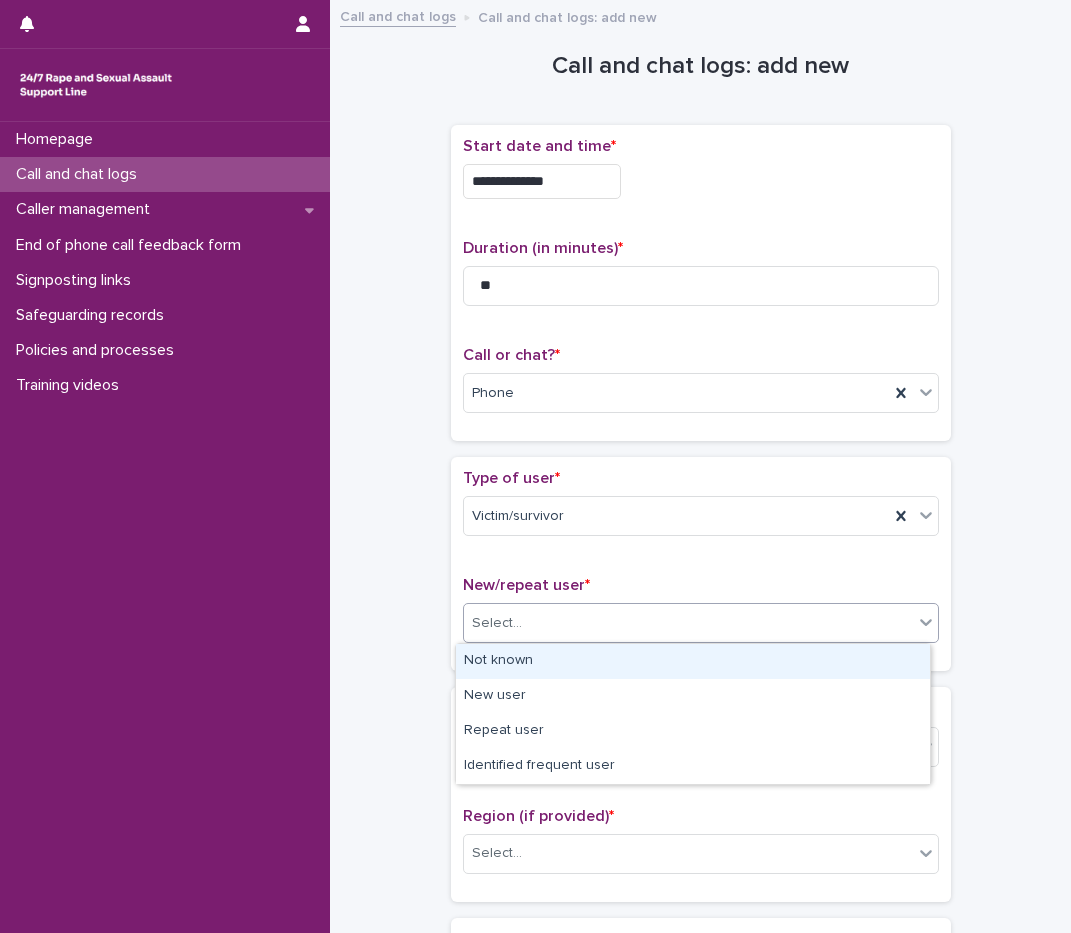 click on "Select..." at bounding box center [688, 623] 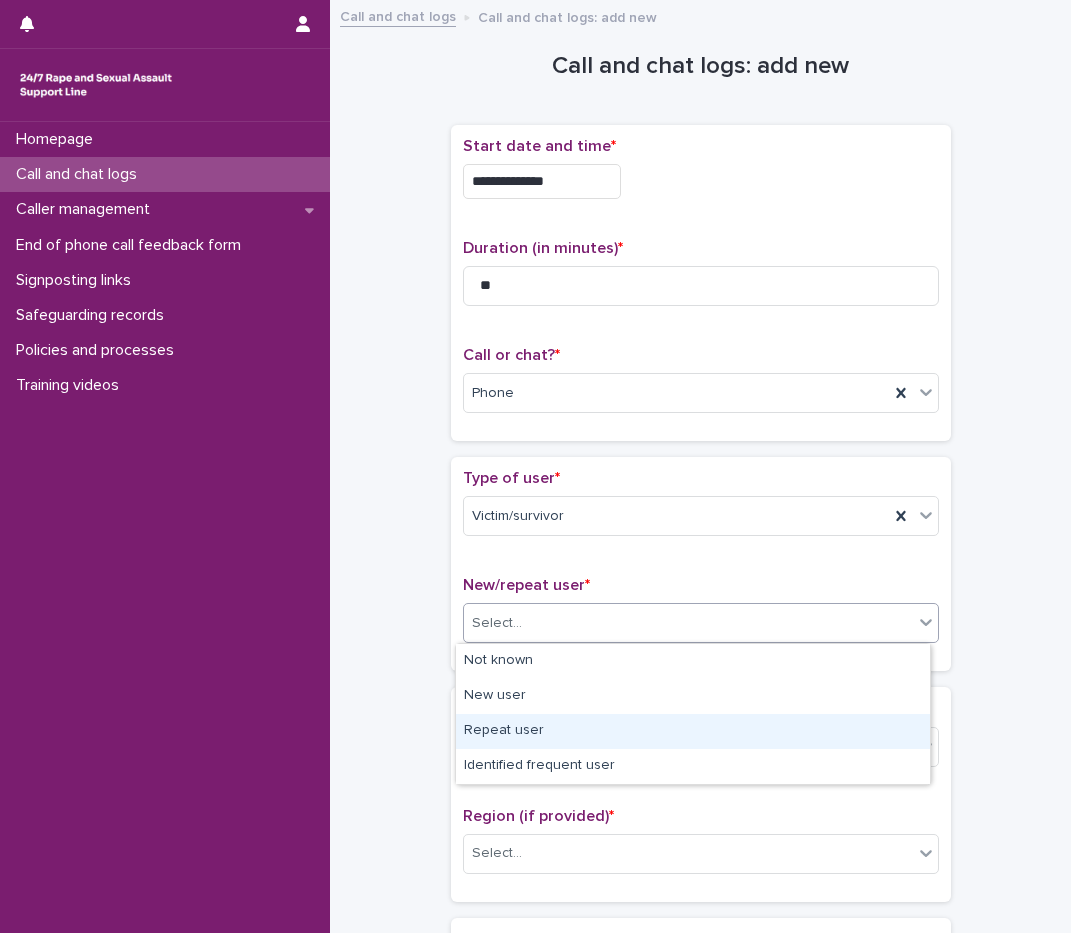 click on "Repeat user" at bounding box center [693, 731] 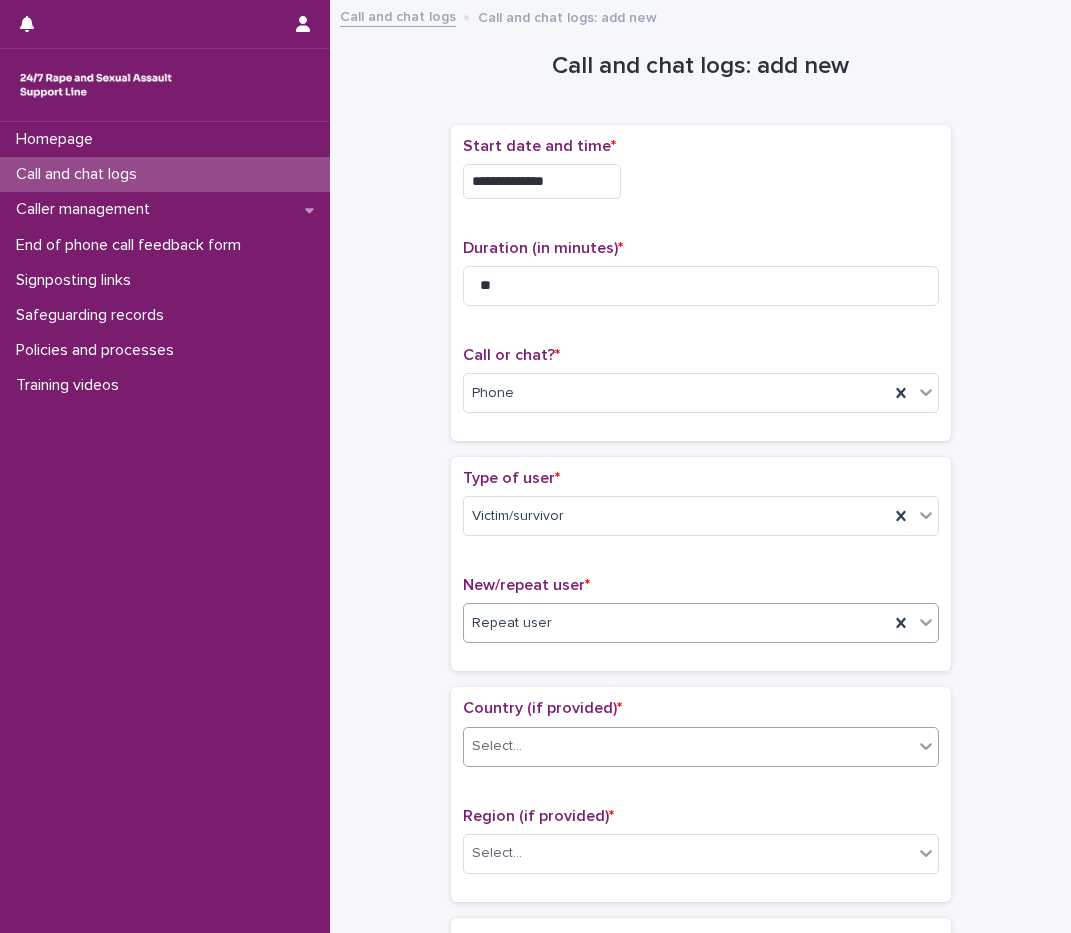 scroll, scrollTop: 400, scrollLeft: 0, axis: vertical 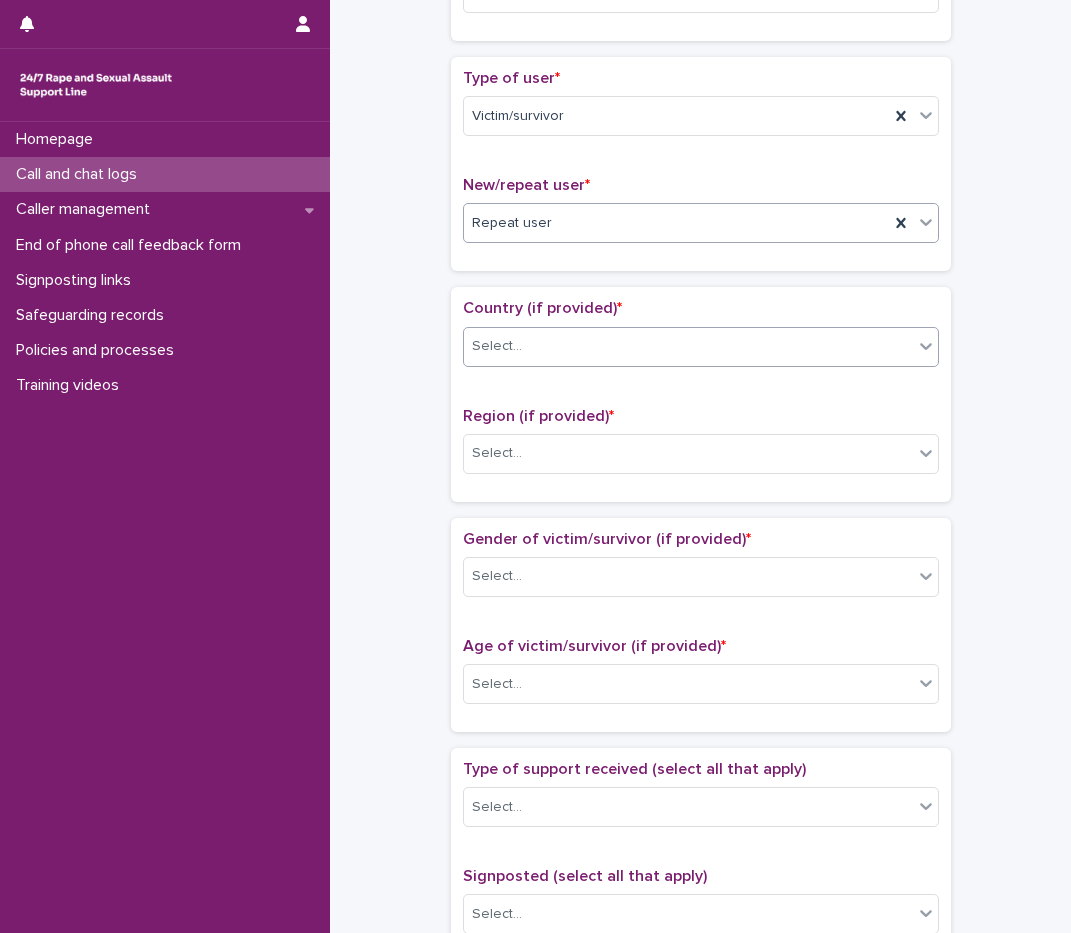 click on "Select..." at bounding box center [688, 346] 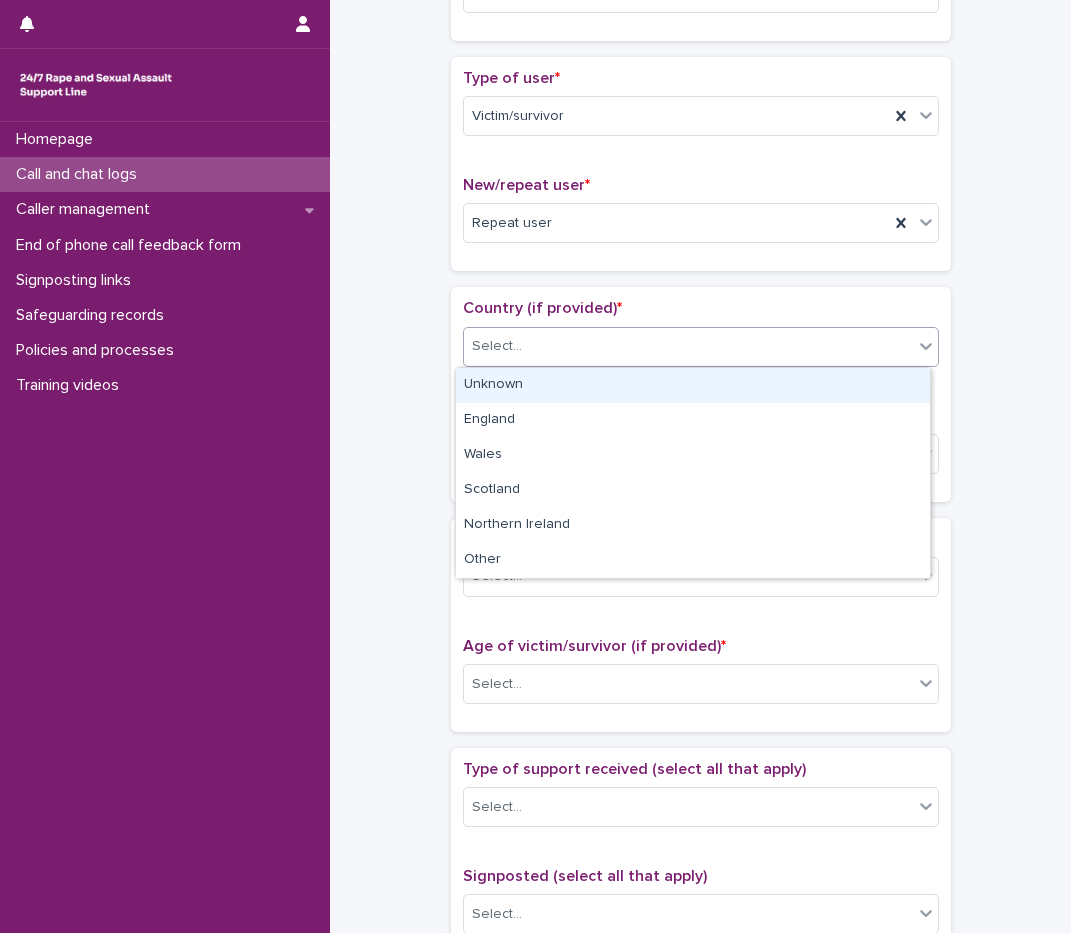 click on "Unknown" at bounding box center [693, 385] 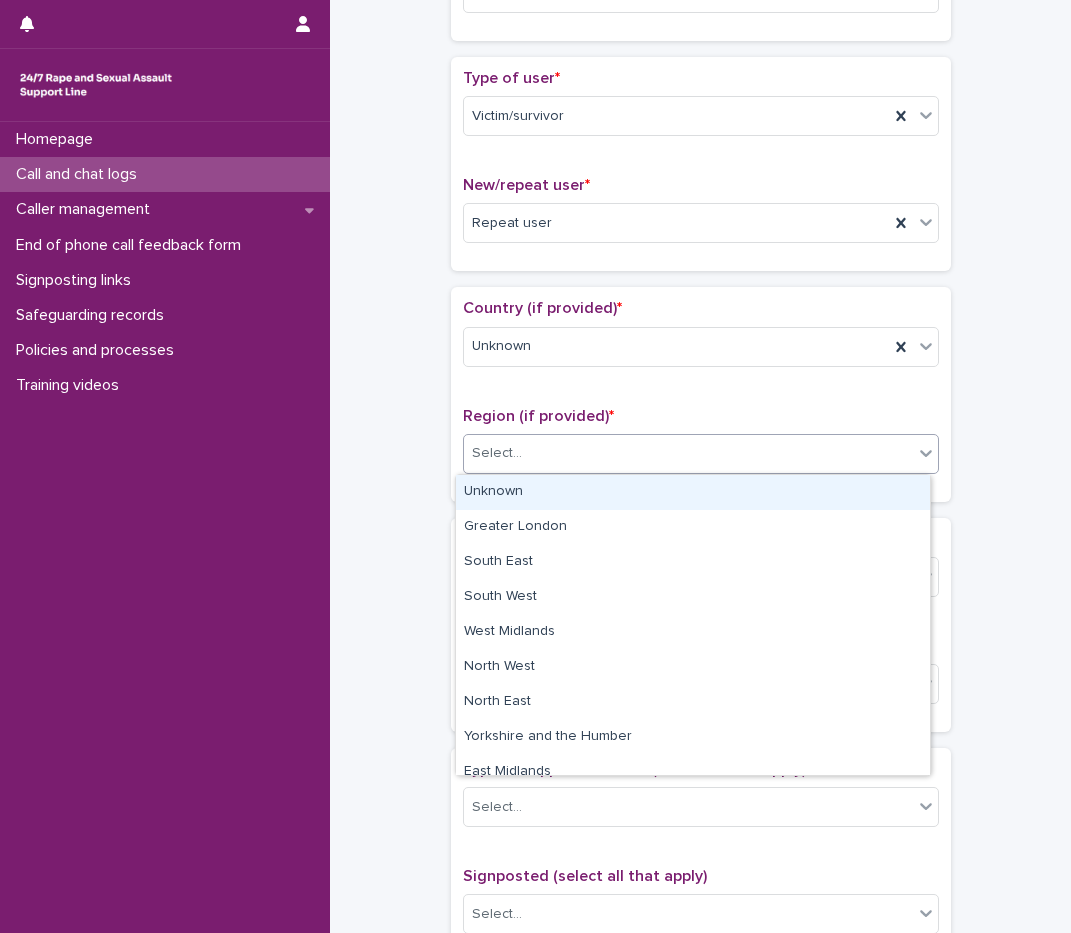click on "Select..." at bounding box center [688, 453] 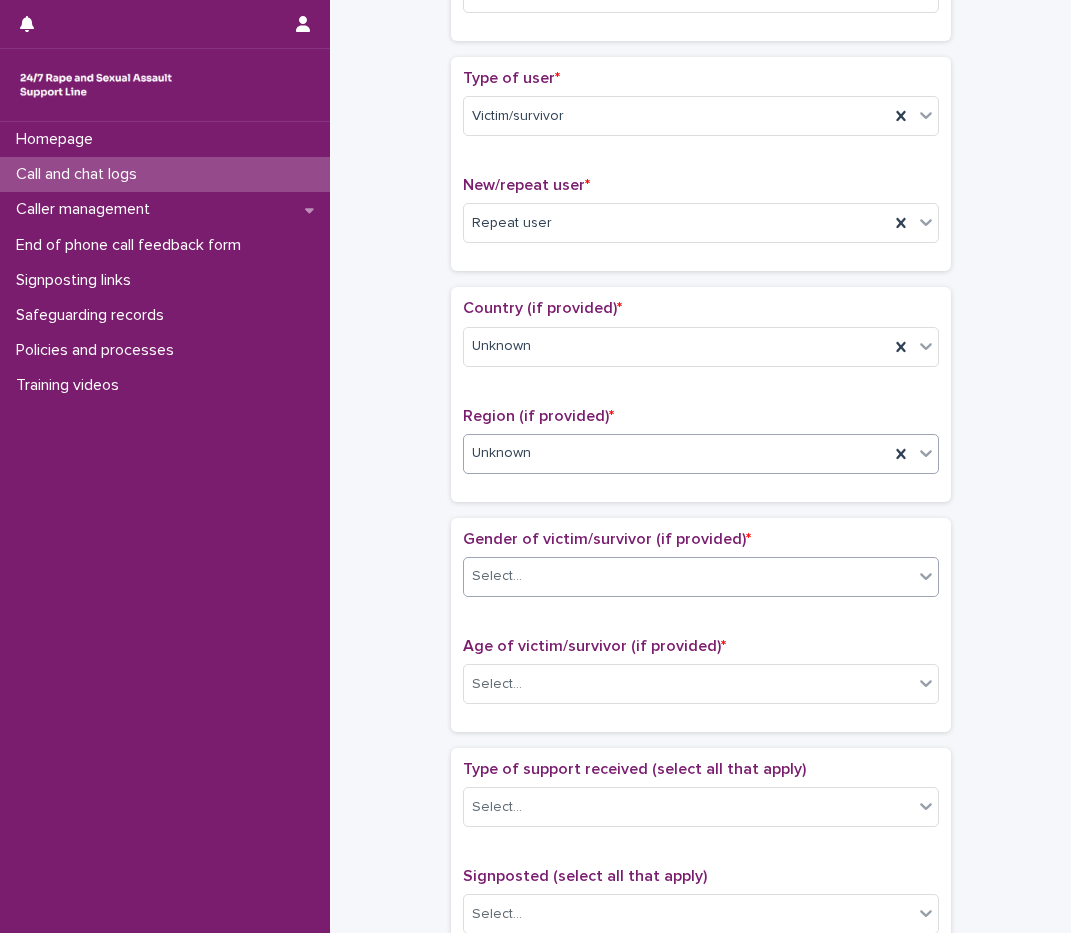 click on "Select..." at bounding box center (497, 576) 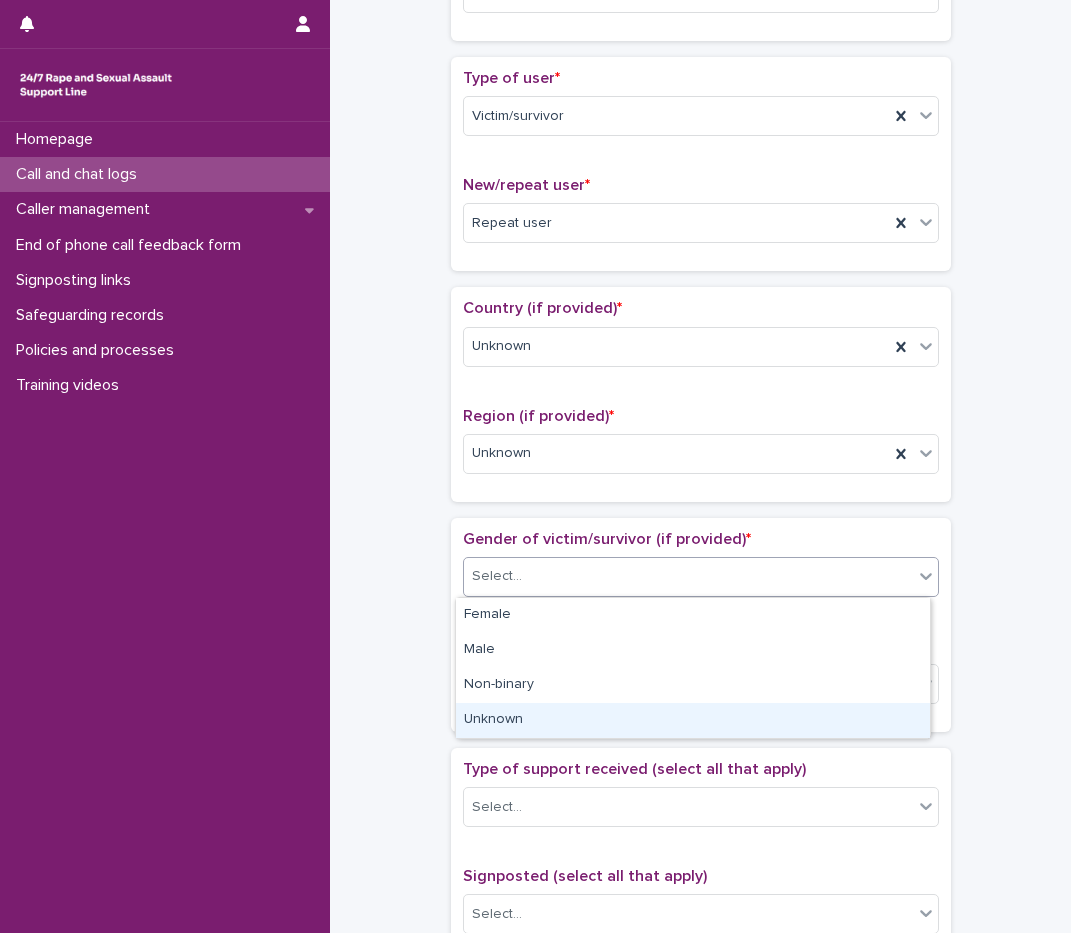 click on "Unknown" at bounding box center [693, 720] 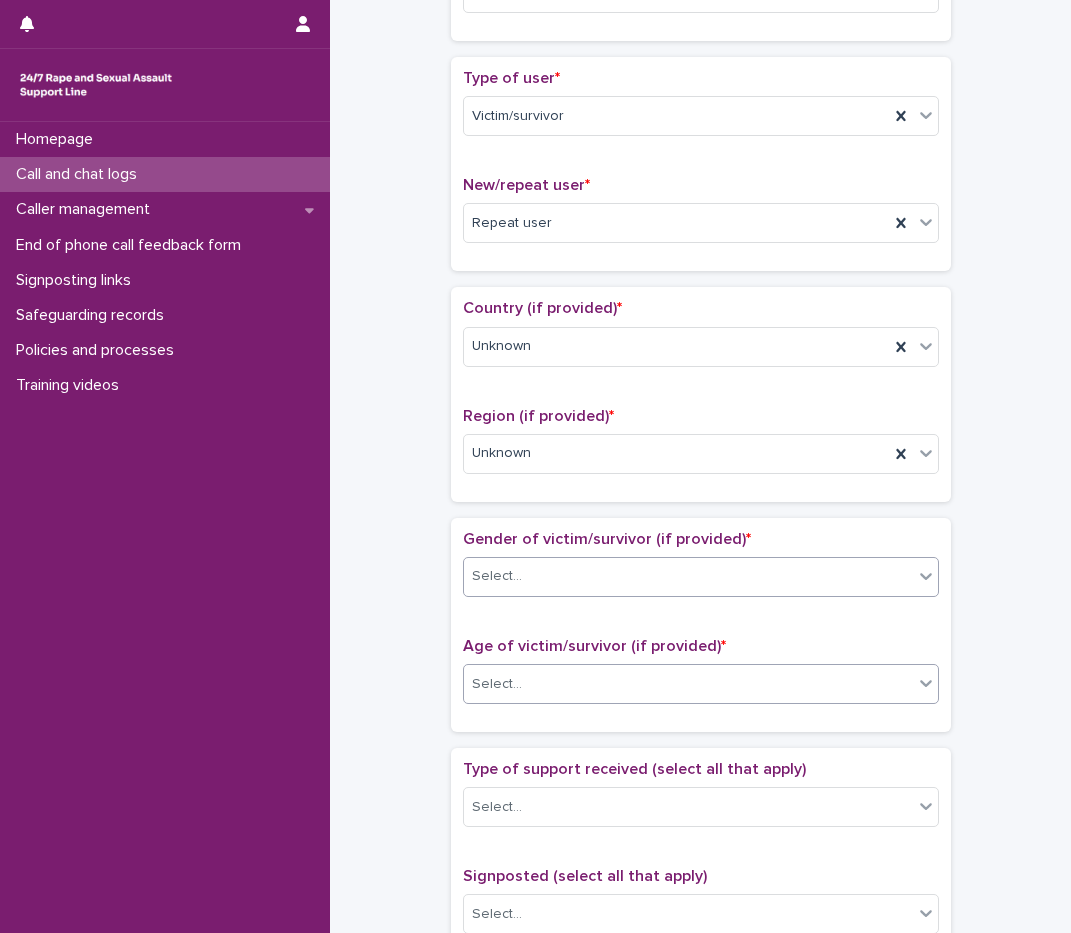 click on "Select..." at bounding box center (688, 684) 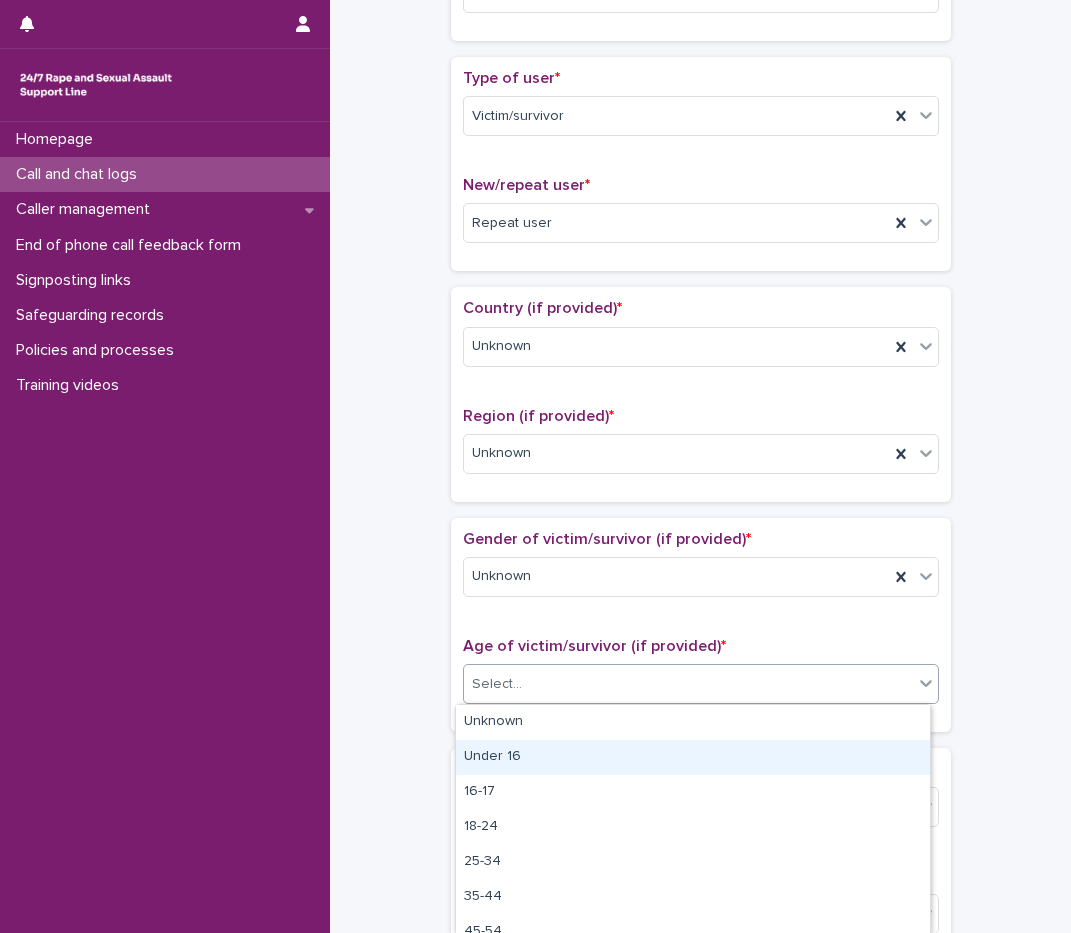 click on "Under 16" at bounding box center (693, 757) 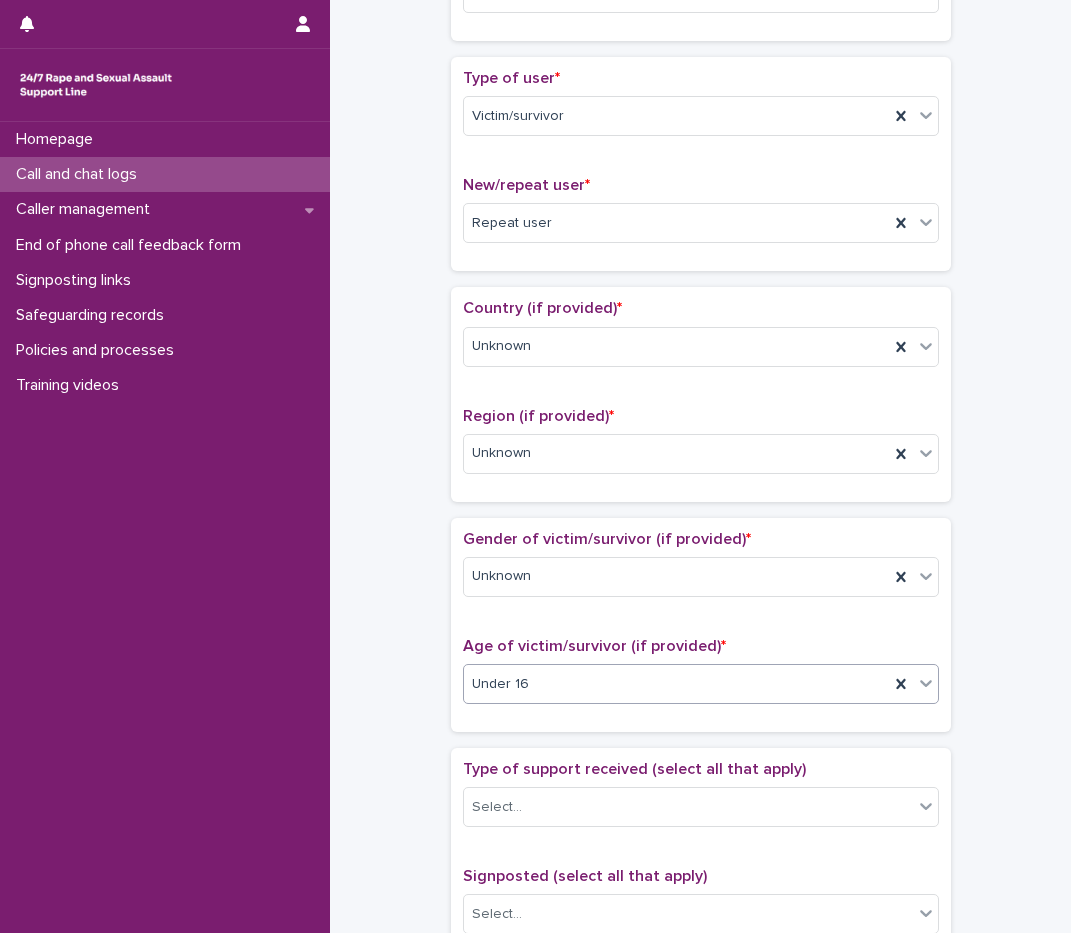 click on "Under 16" at bounding box center (676, 684) 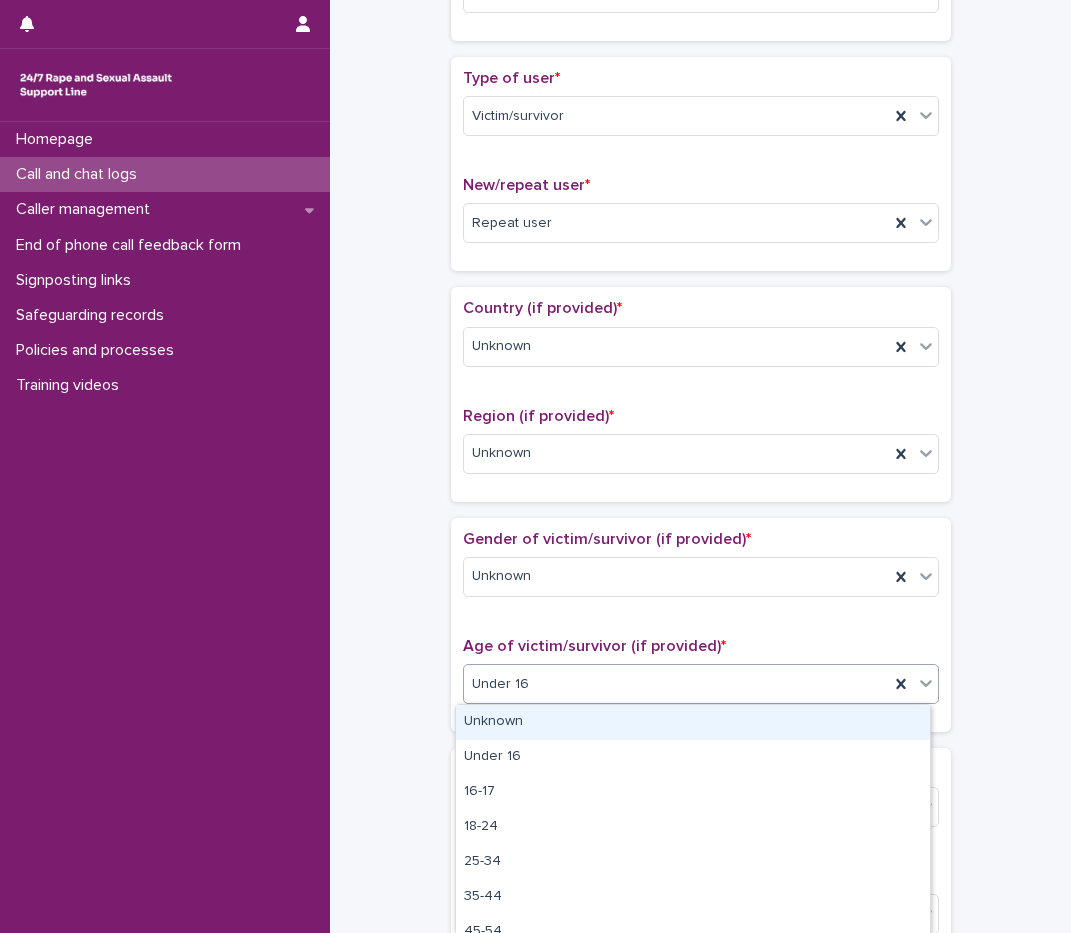 click on "Unknown" at bounding box center (693, 722) 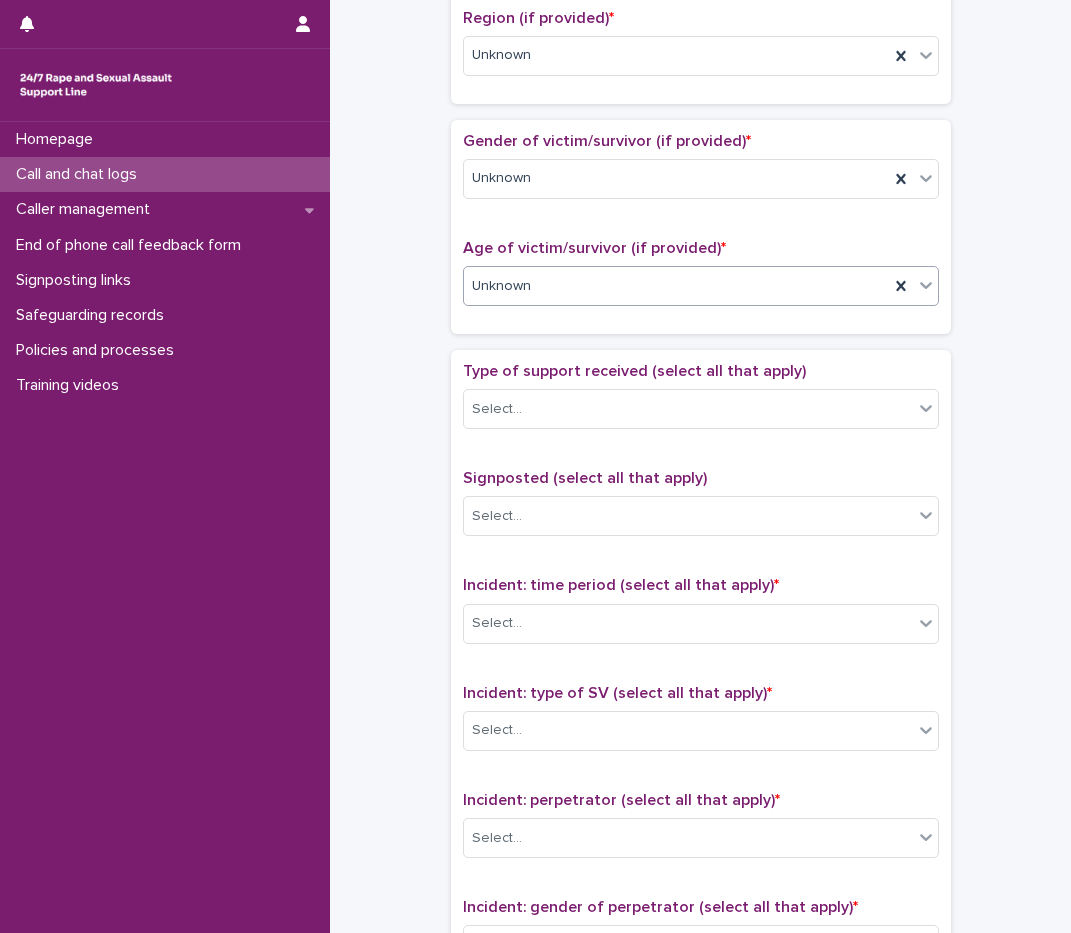 scroll, scrollTop: 800, scrollLeft: 0, axis: vertical 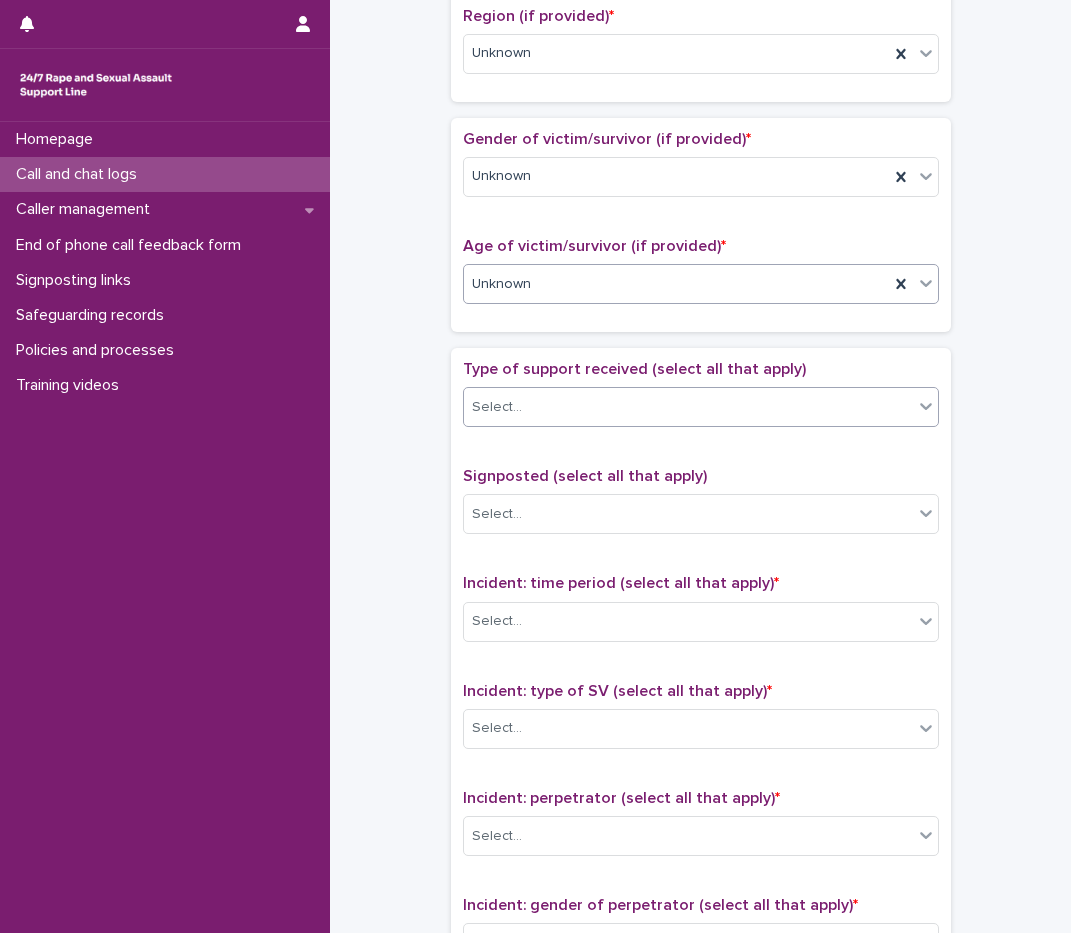 click on "Select..." at bounding box center (688, 407) 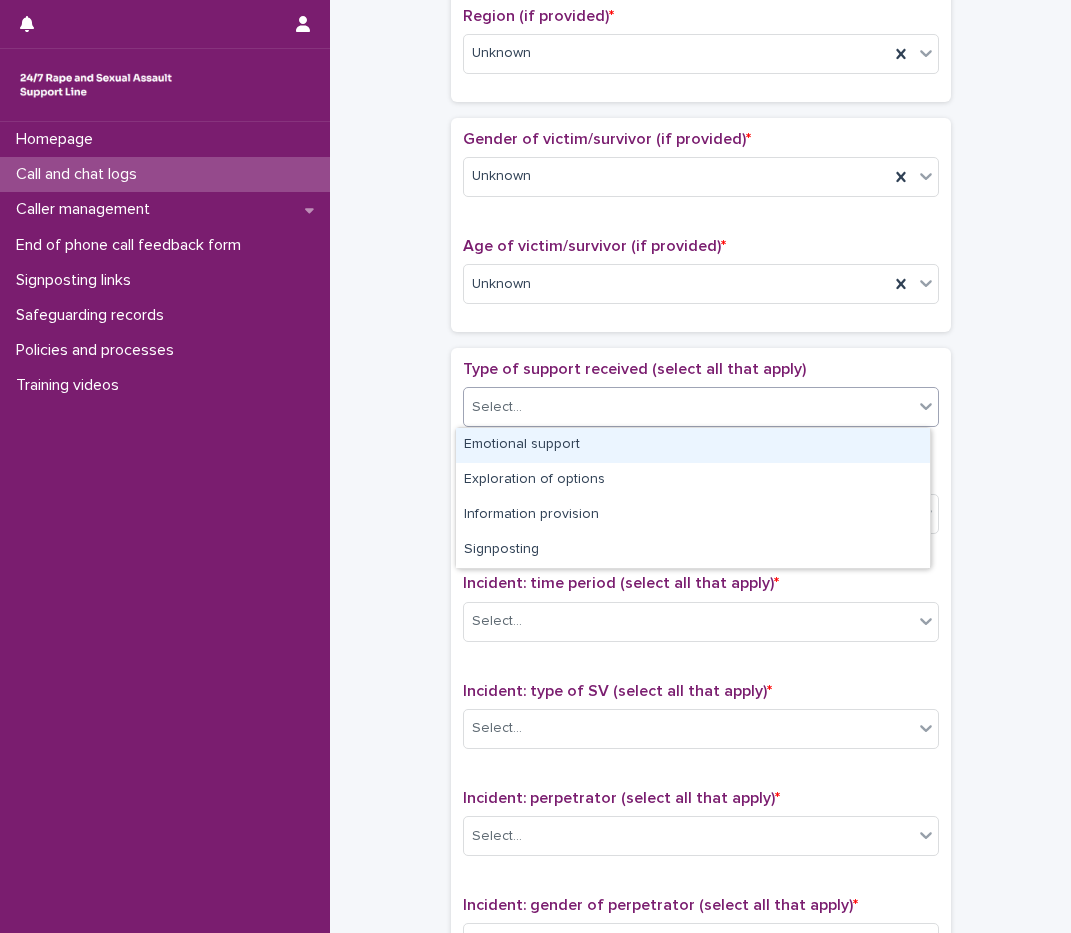 click on "Emotional support" at bounding box center [693, 445] 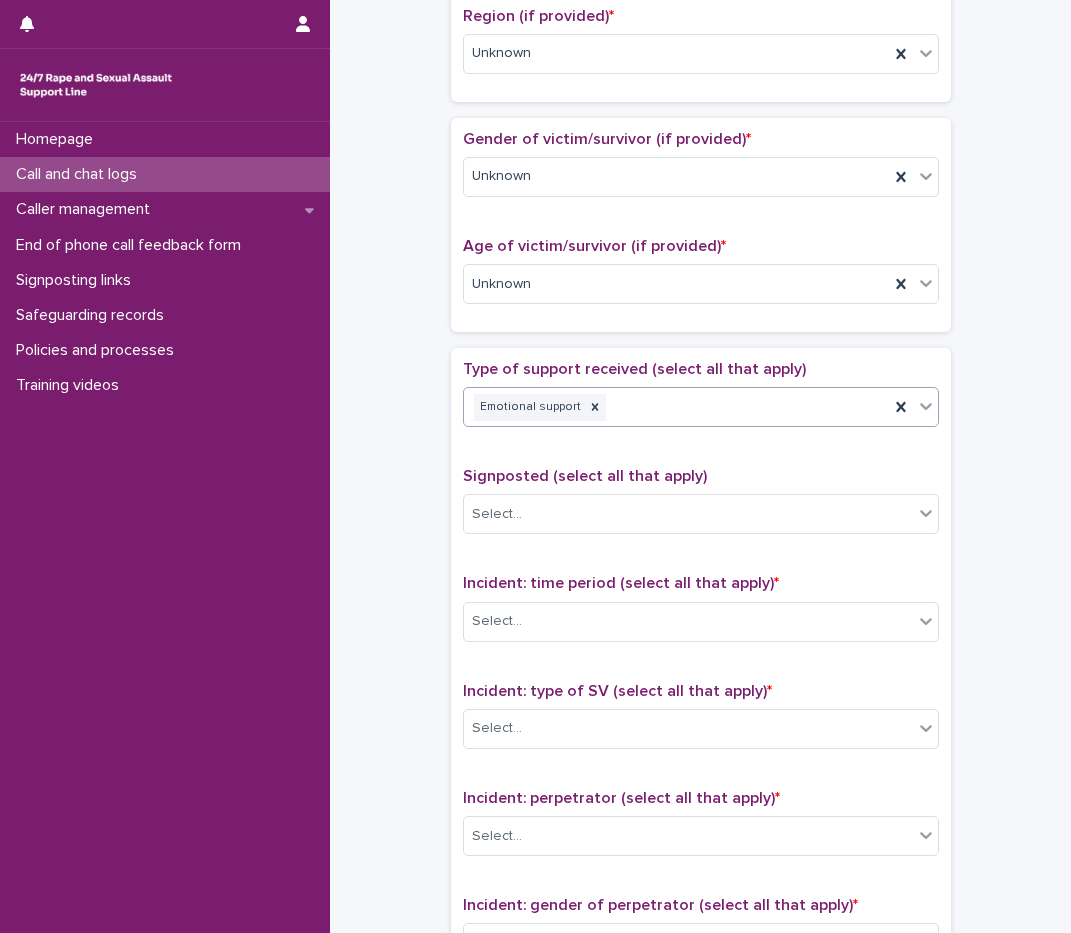 click on "Emotional support" at bounding box center (676, 407) 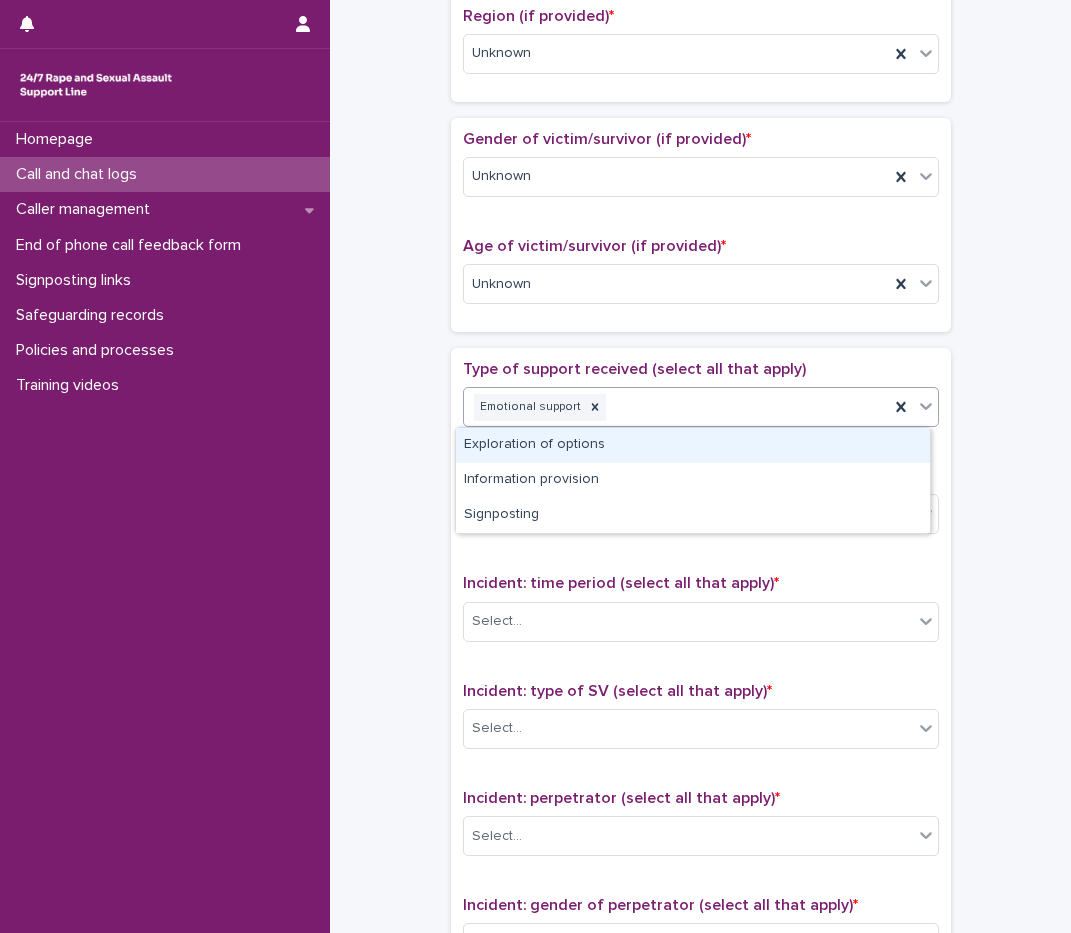 click on "Exploration of options" at bounding box center (693, 445) 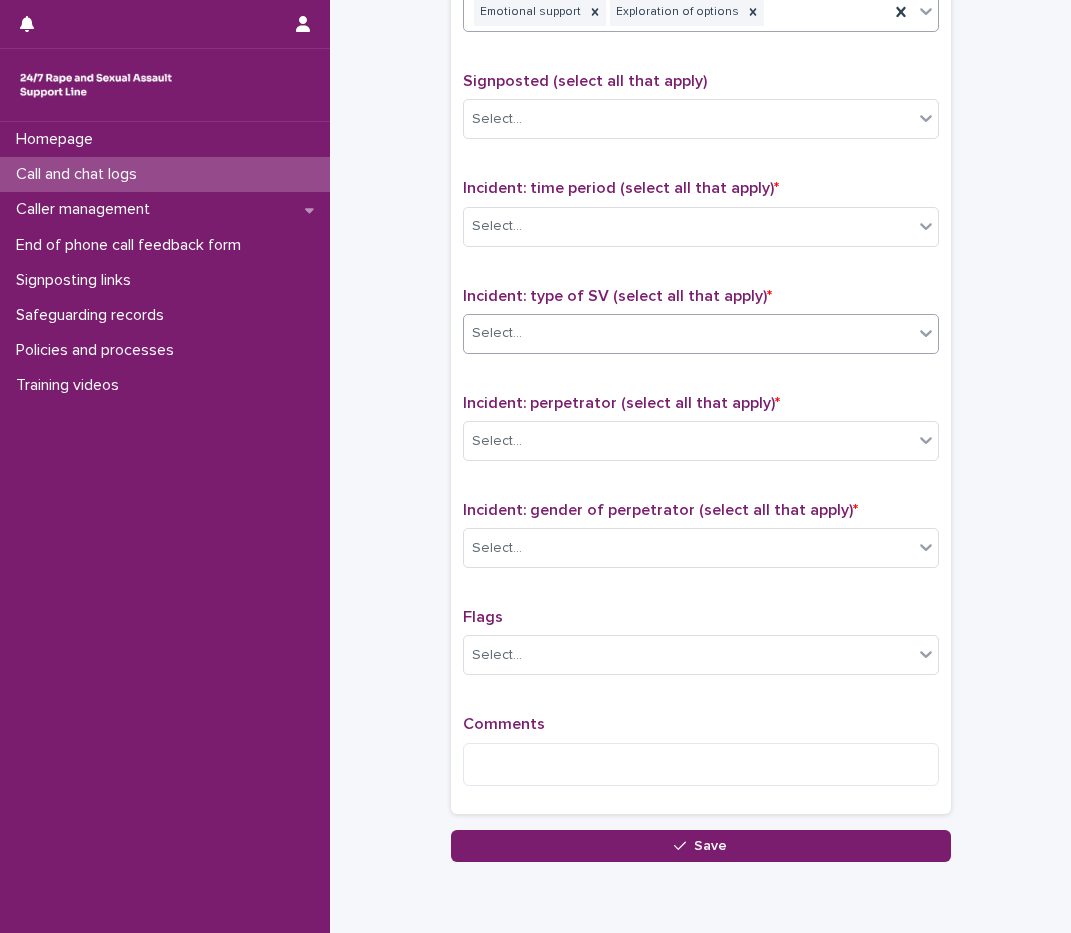 scroll, scrollTop: 1200, scrollLeft: 0, axis: vertical 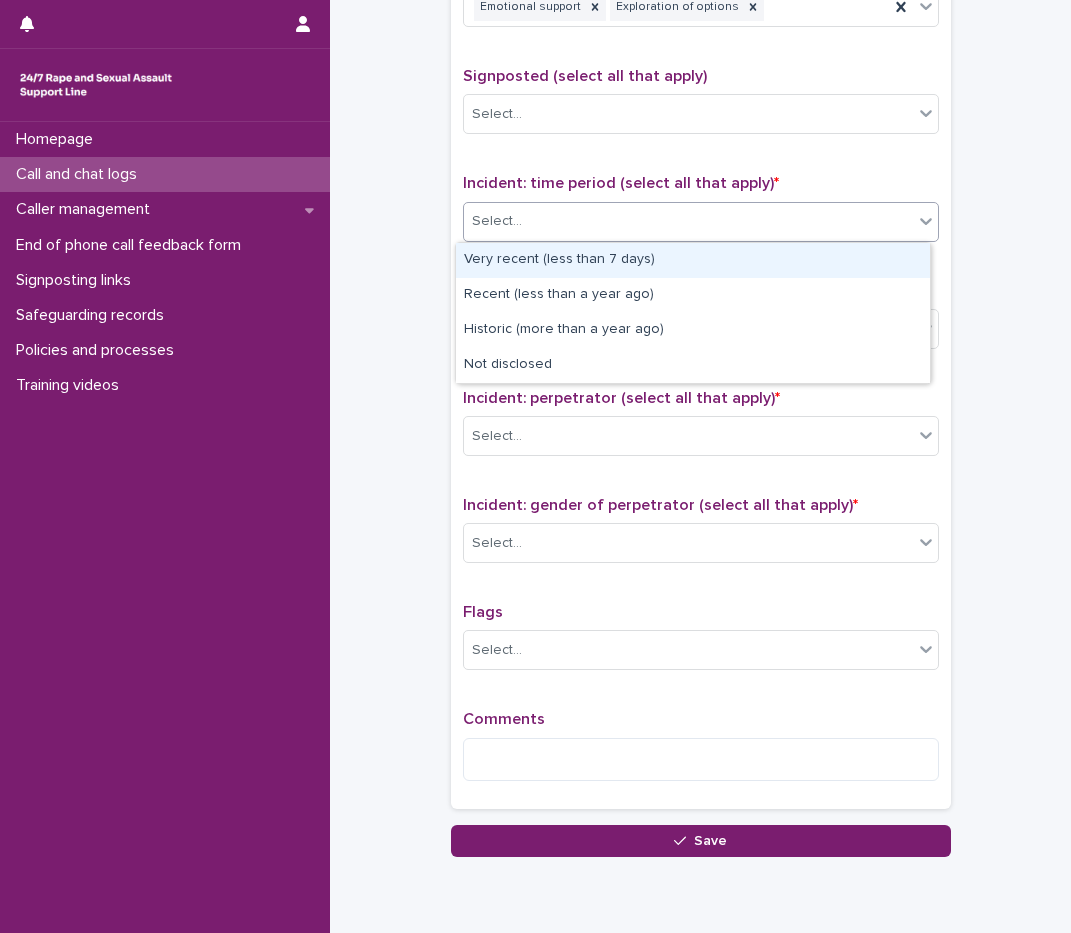 click on "Select..." at bounding box center [688, 221] 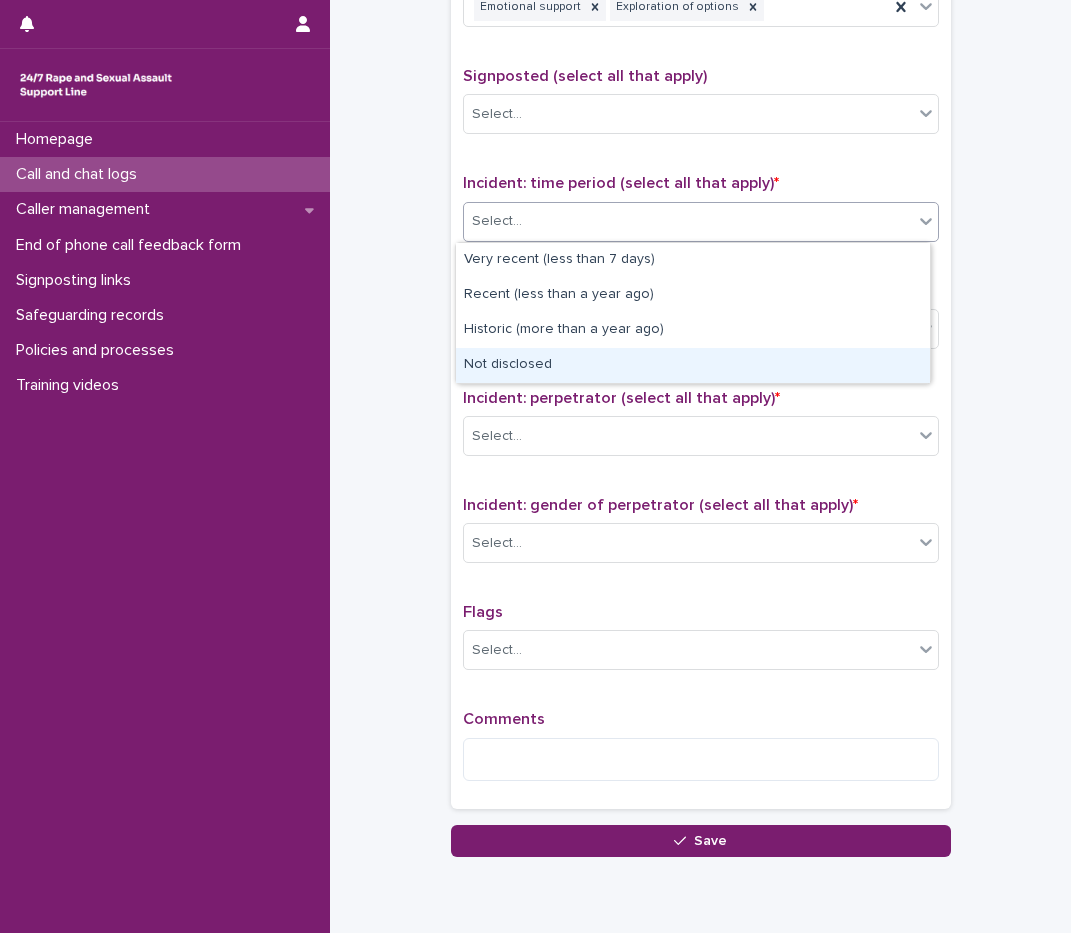 click on "Not disclosed" at bounding box center (693, 365) 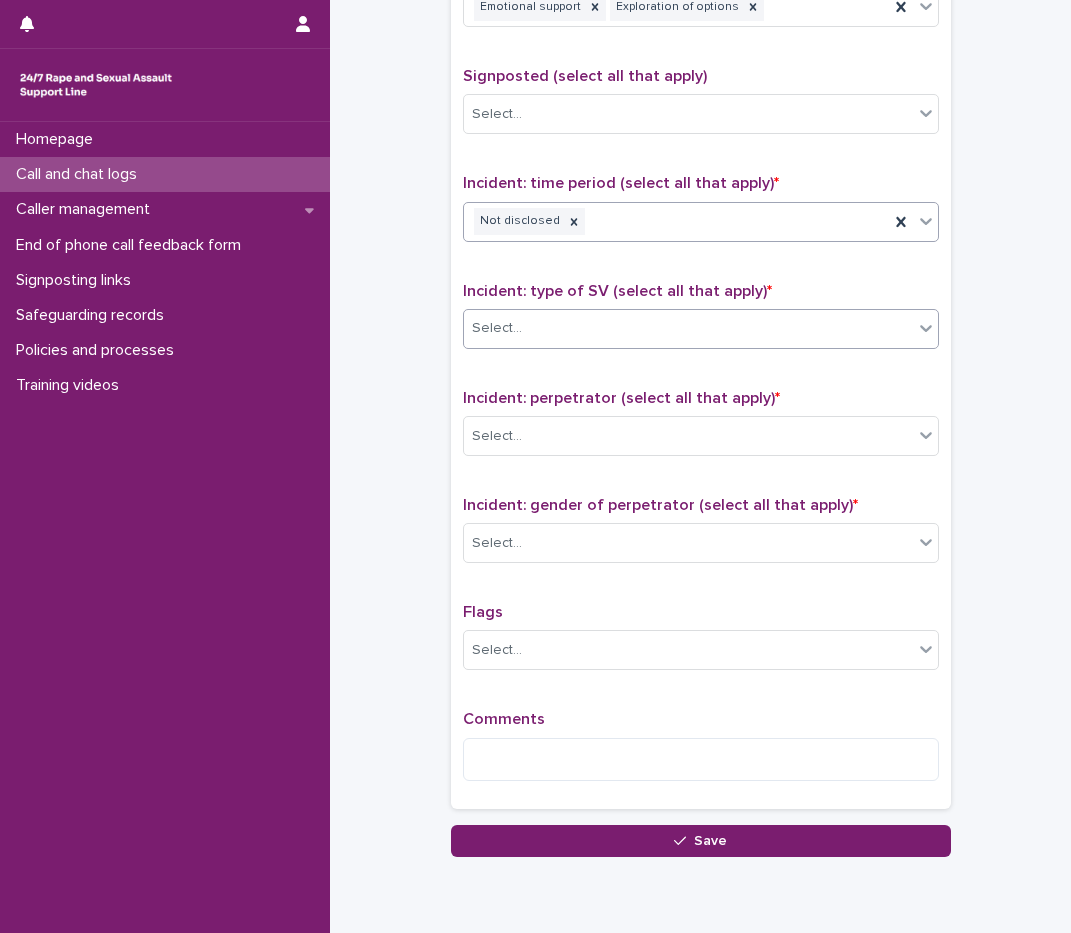 click on "Select..." at bounding box center [688, 328] 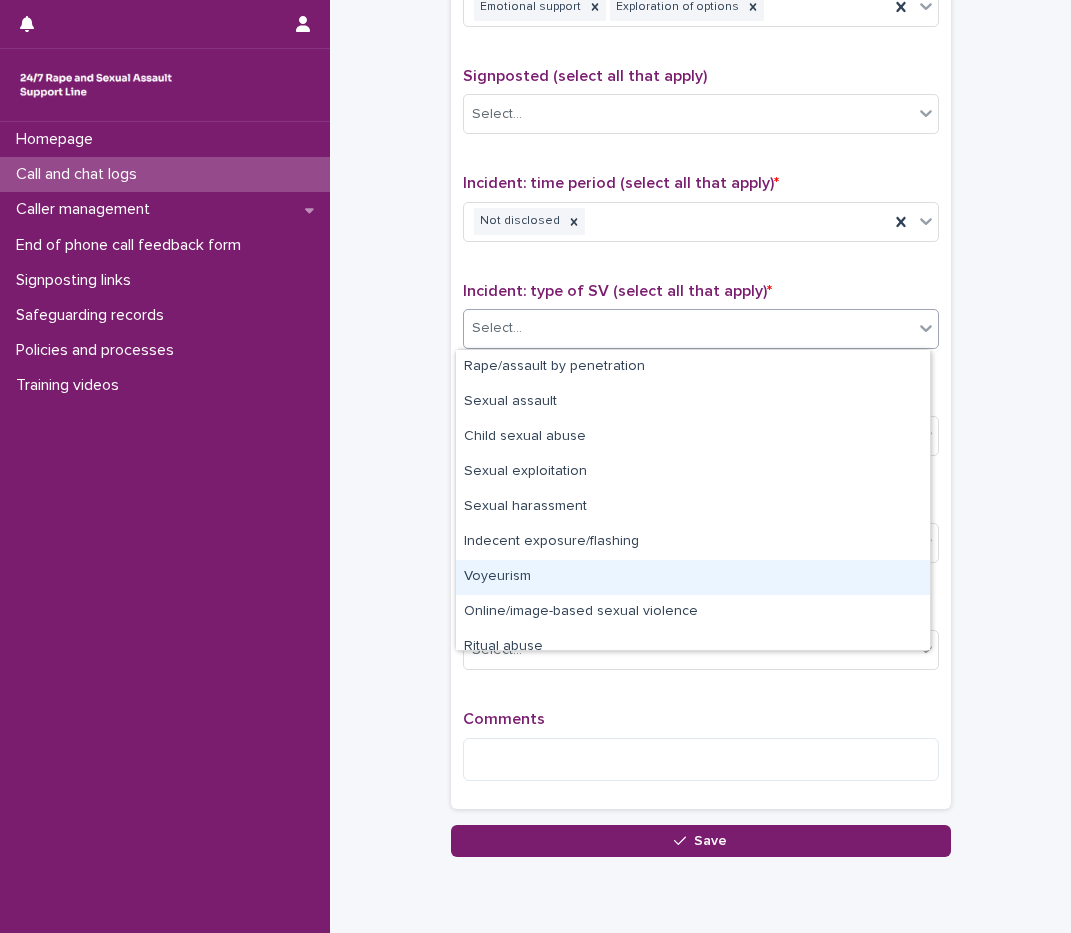 scroll, scrollTop: 50, scrollLeft: 0, axis: vertical 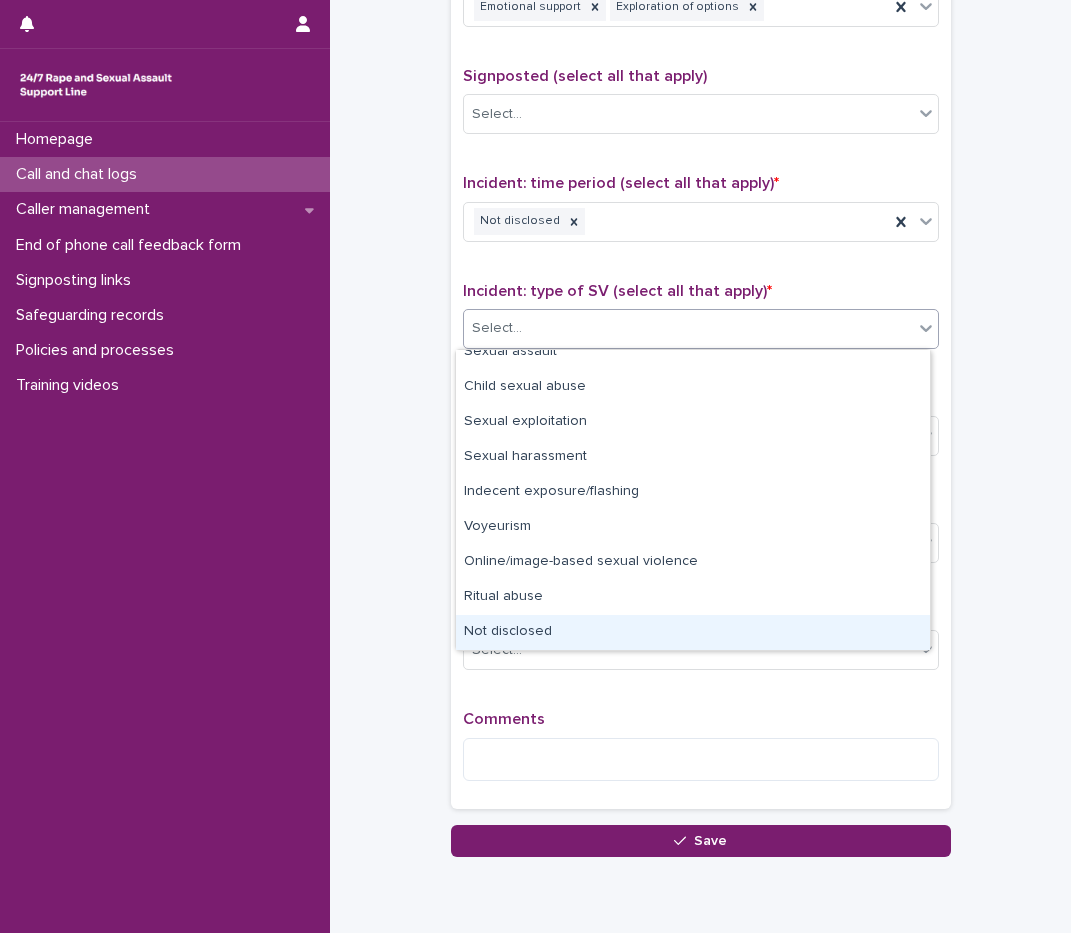 click on "Not disclosed" at bounding box center (693, 632) 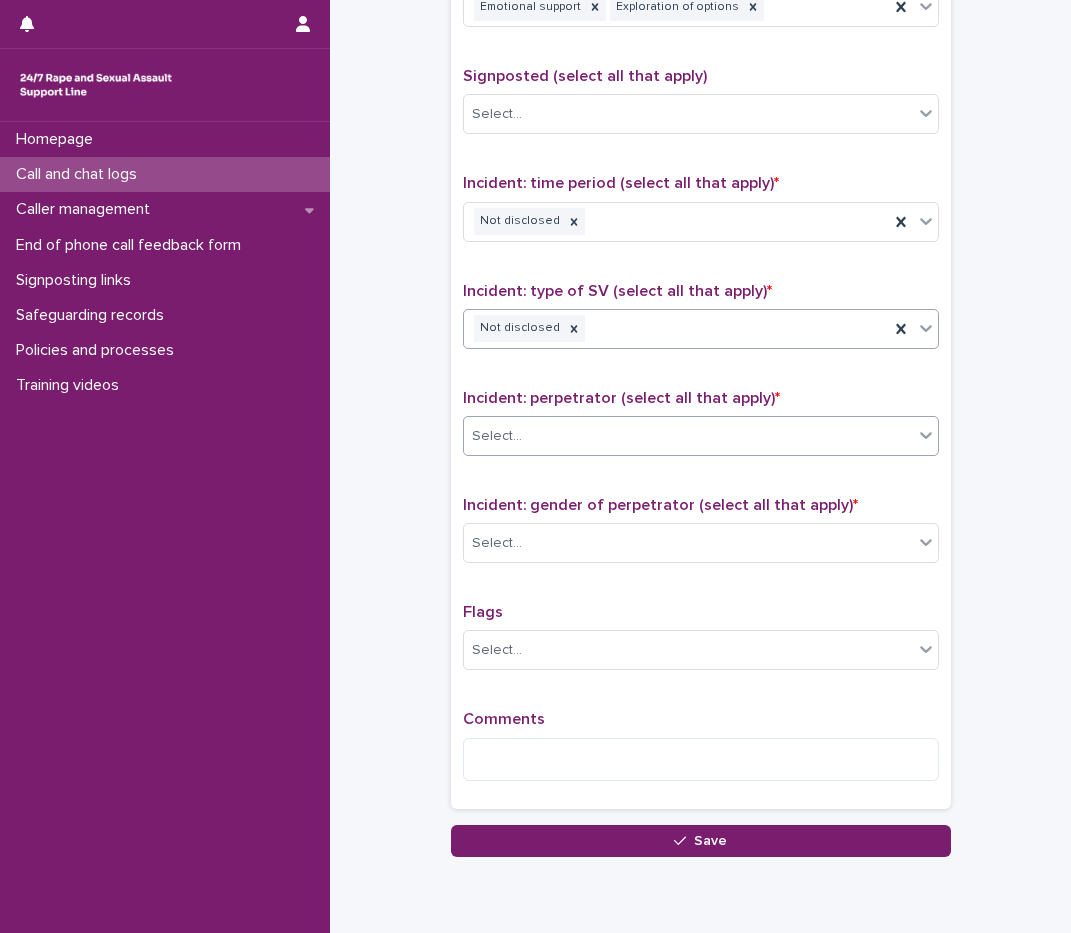 click on "Select..." at bounding box center (688, 436) 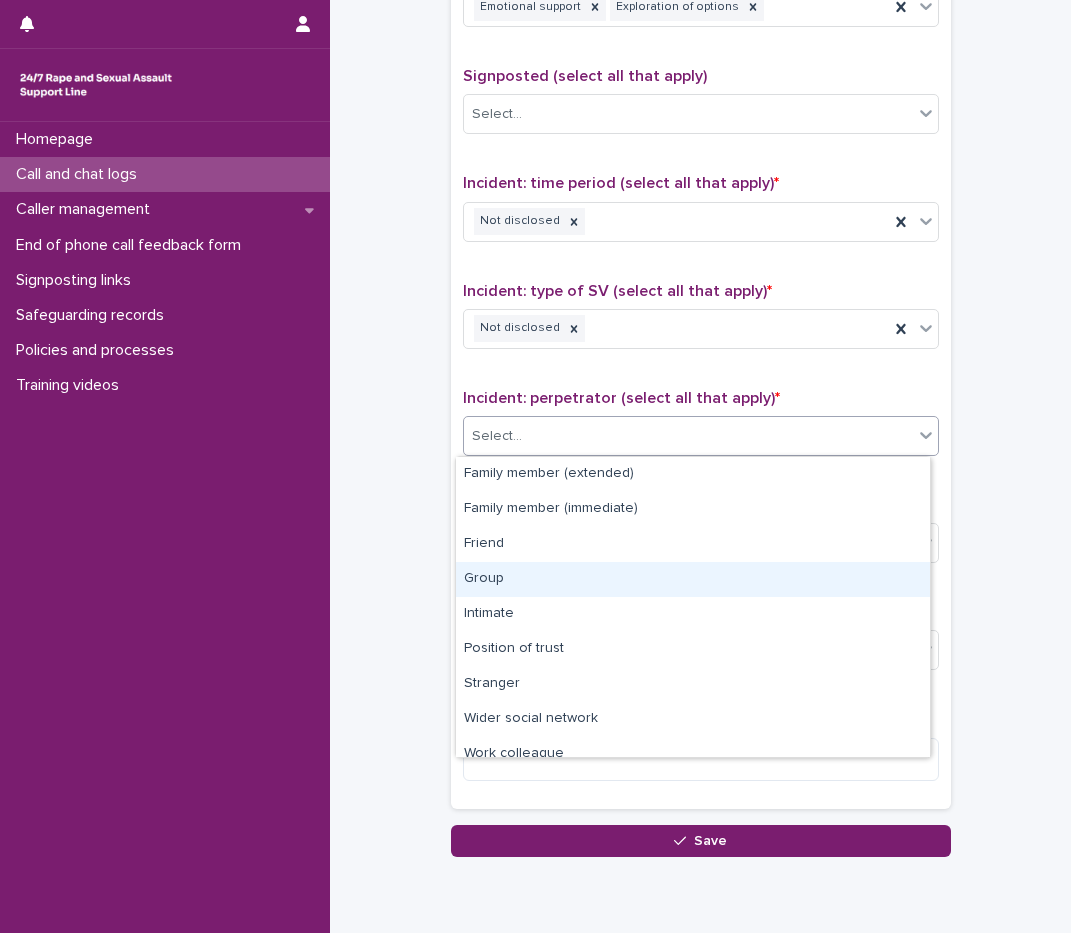 scroll, scrollTop: 85, scrollLeft: 0, axis: vertical 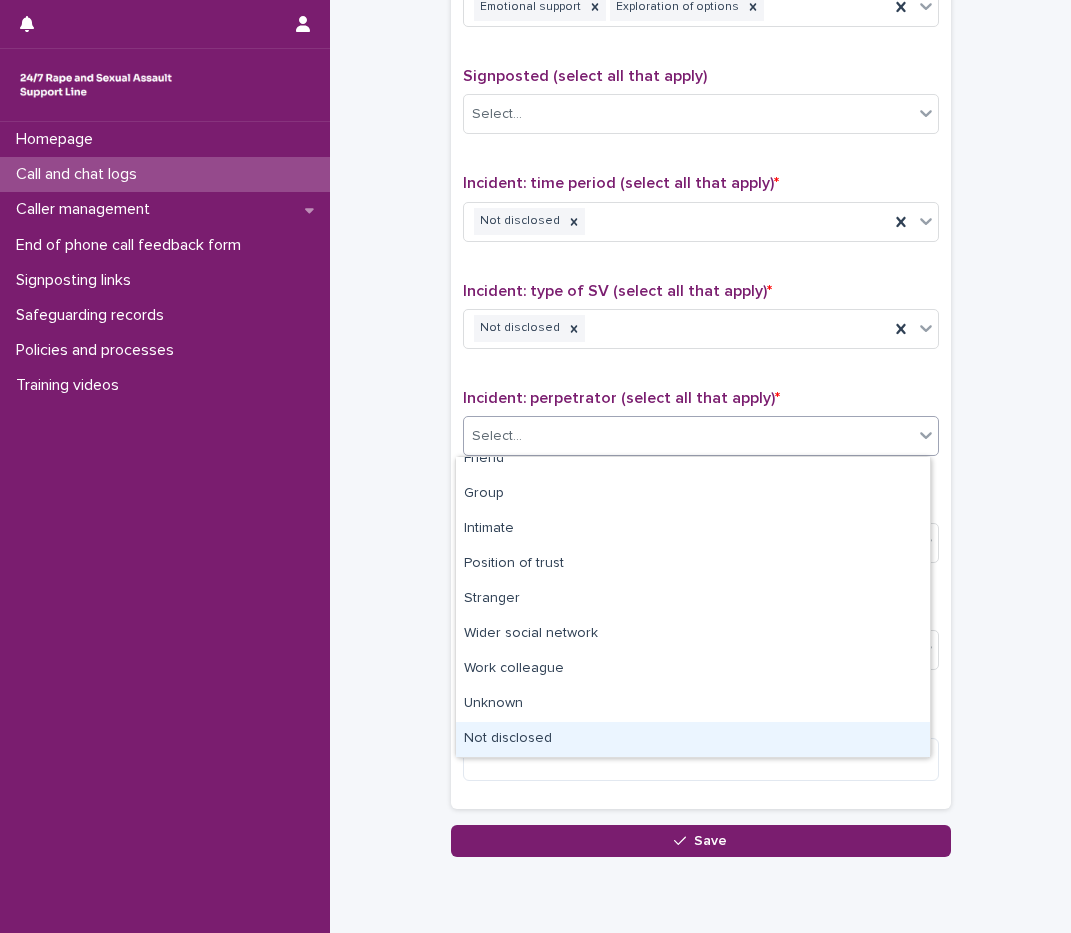 click on "Not disclosed" at bounding box center (693, 739) 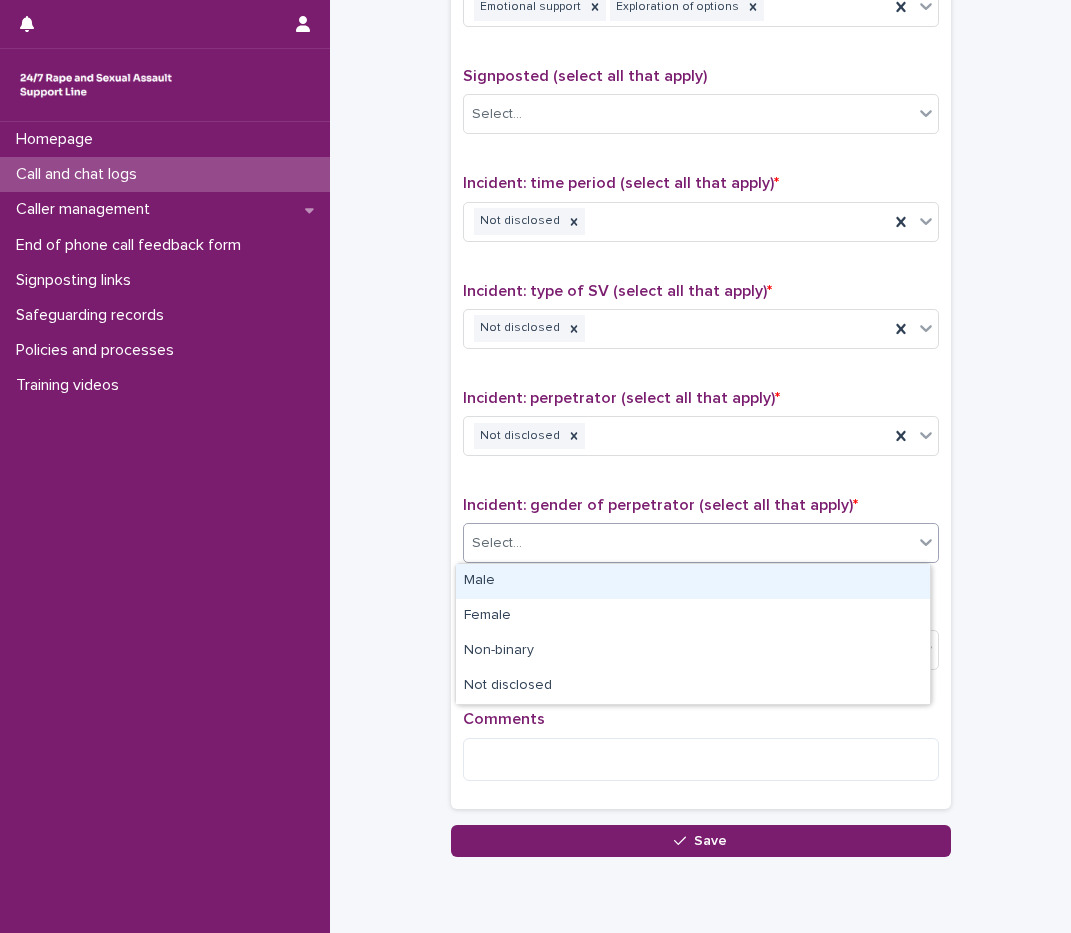 click on "Select..." at bounding box center [688, 543] 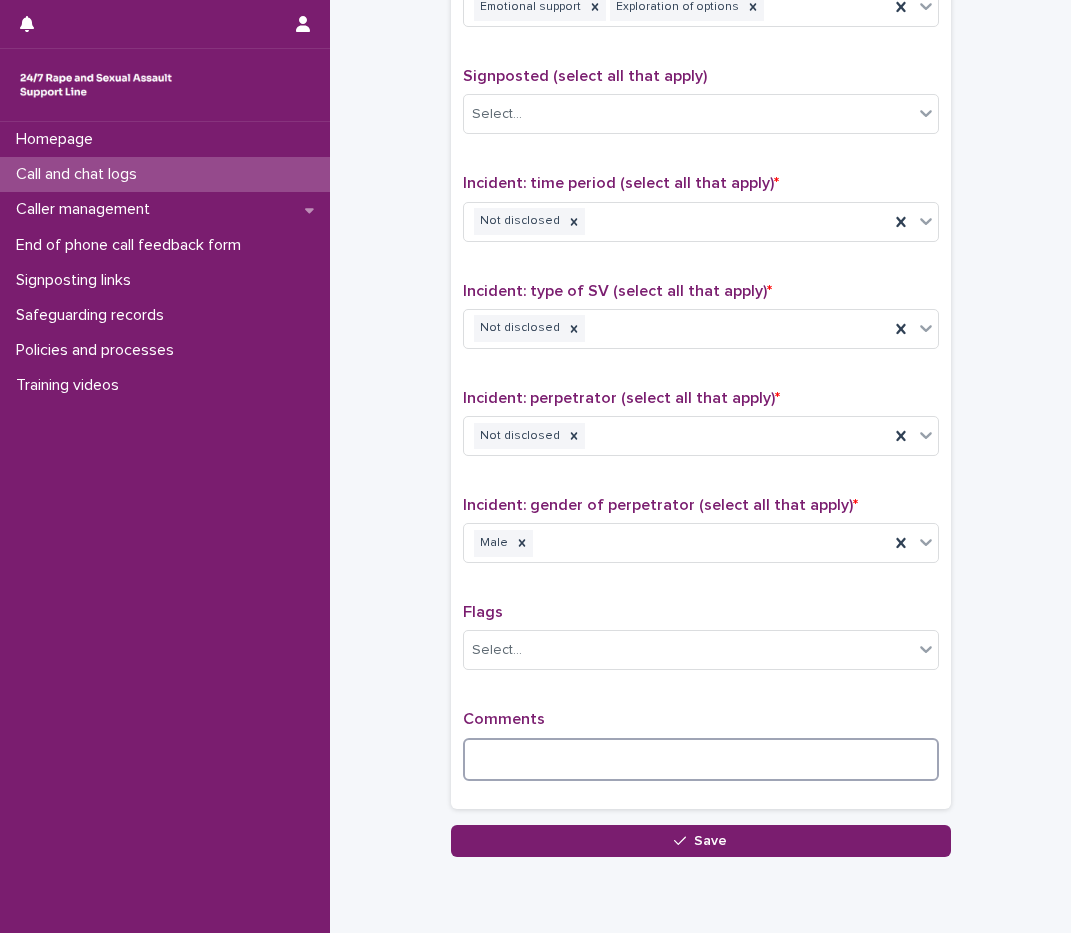 click at bounding box center (701, 759) 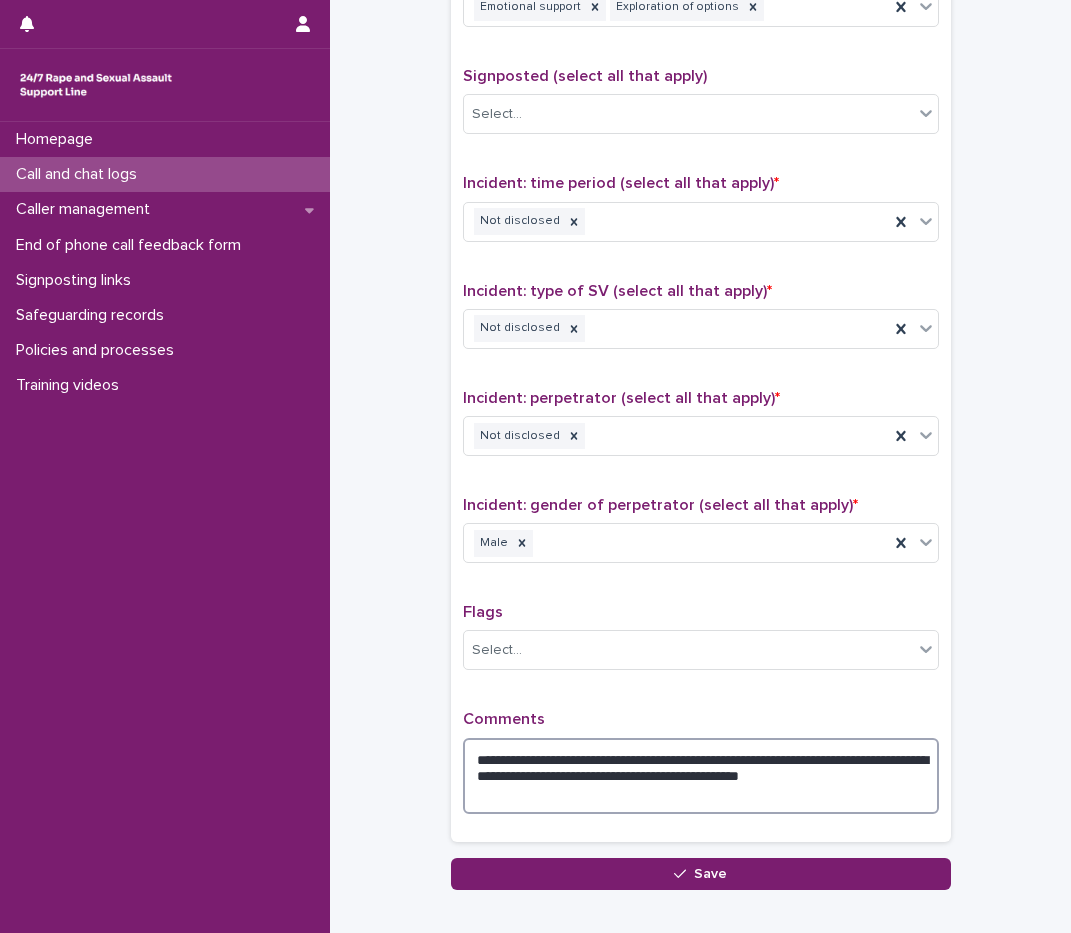 click on "**********" at bounding box center (701, 776) 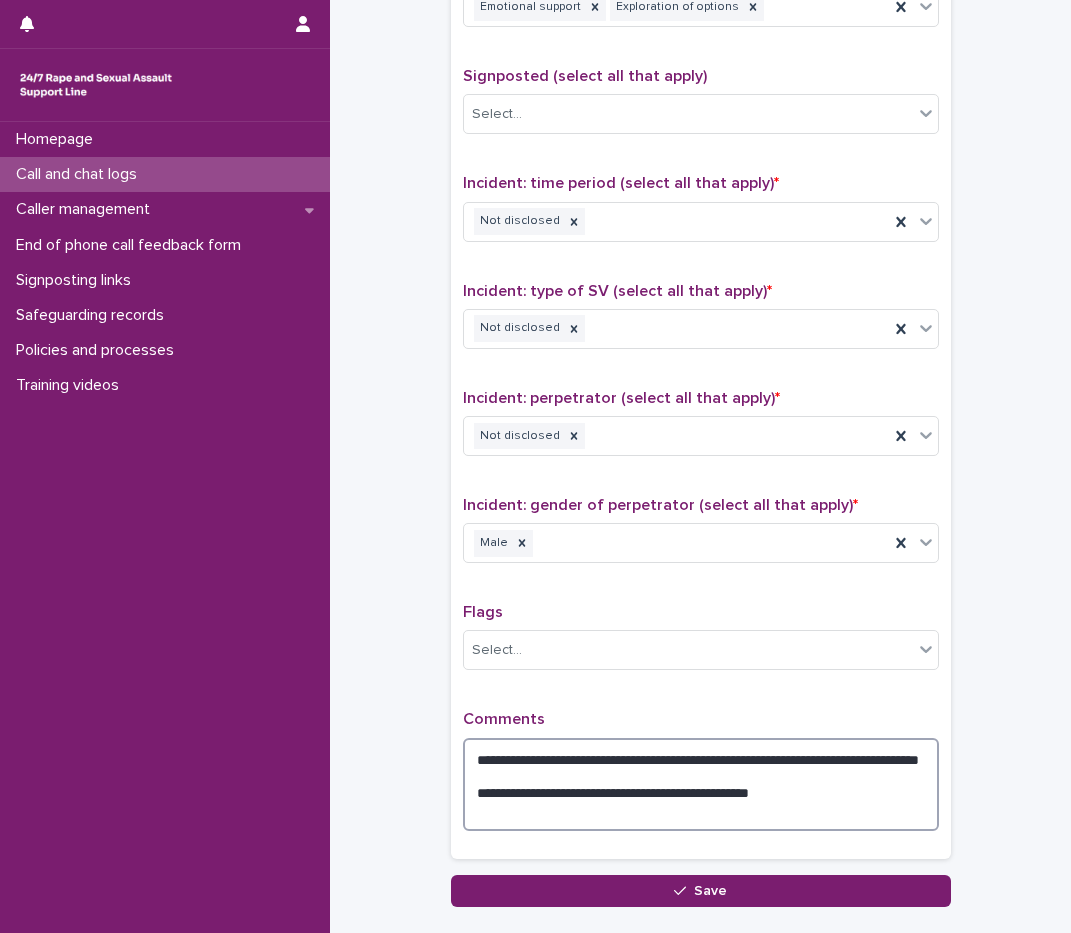 click on "**********" at bounding box center (701, 784) 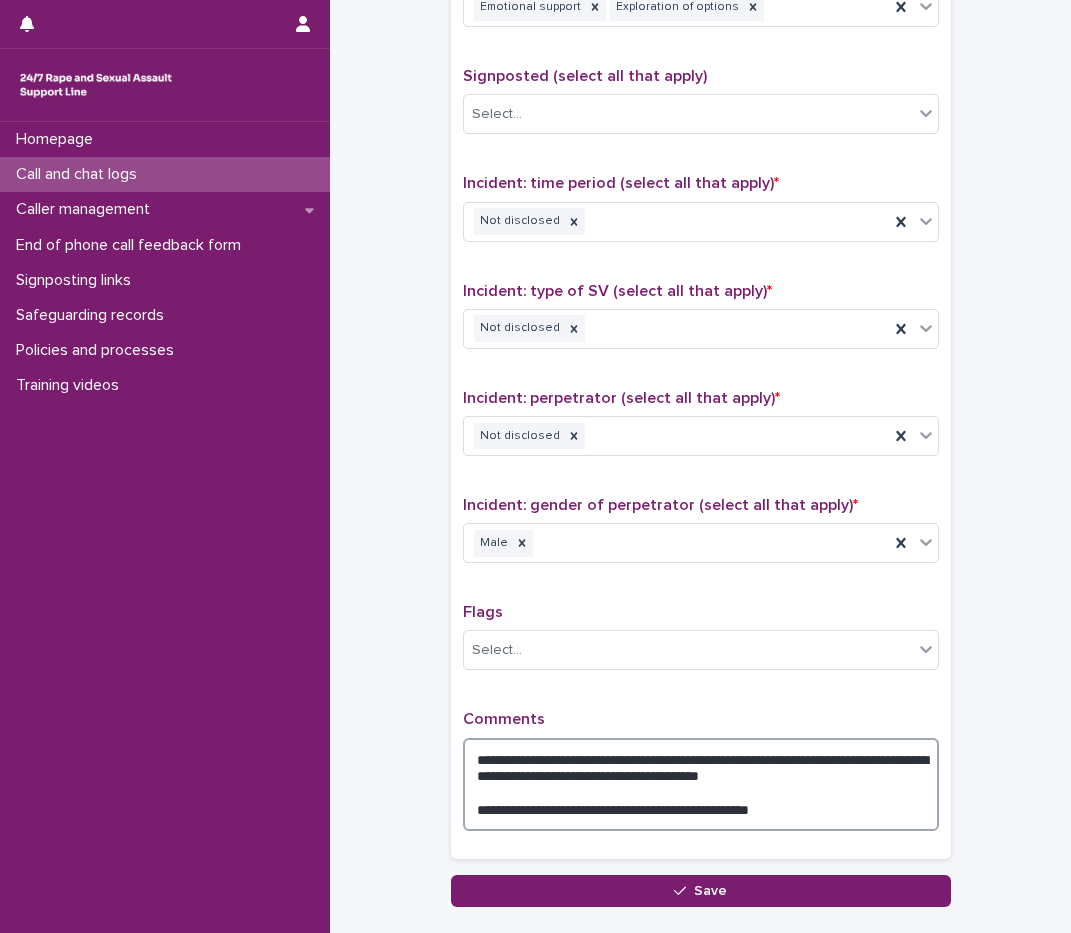 click on "**********" at bounding box center [701, 784] 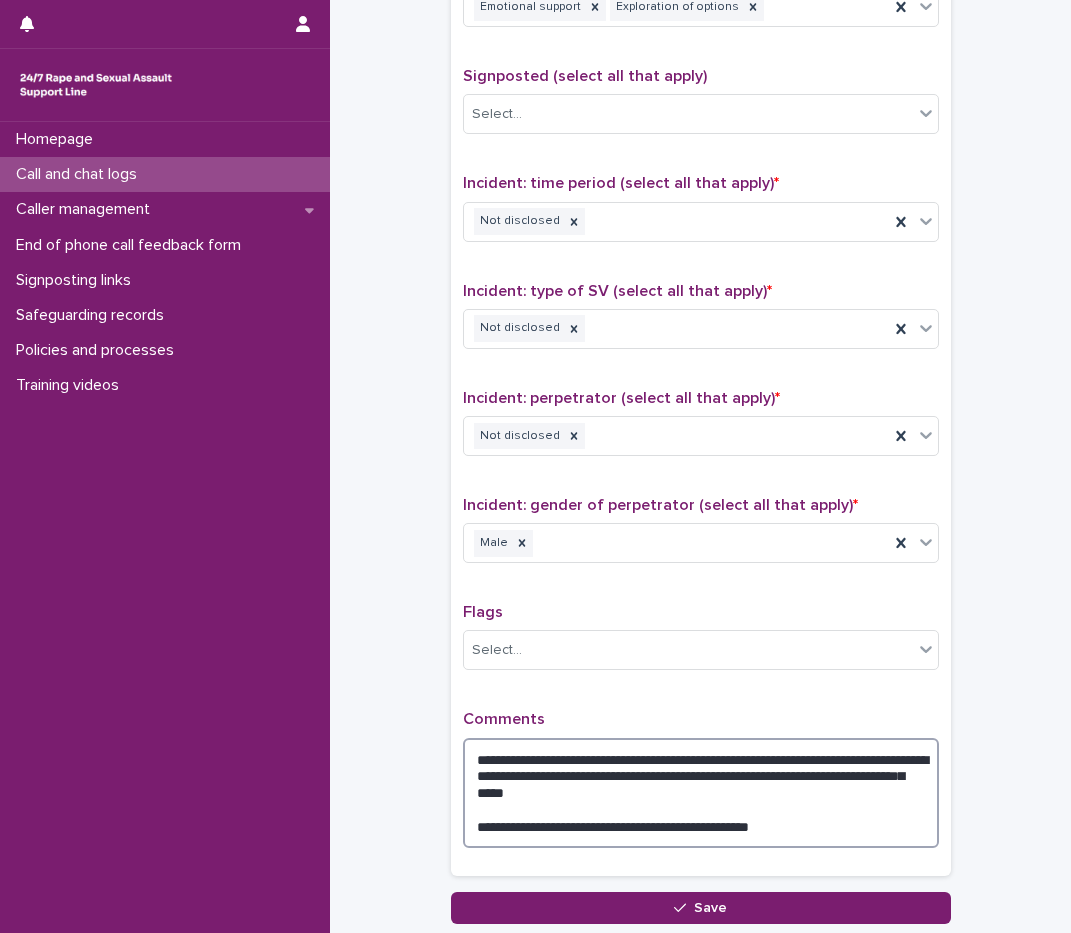 drag, startPoint x: 517, startPoint y: 829, endPoint x: 454, endPoint y: 831, distance: 63.03174 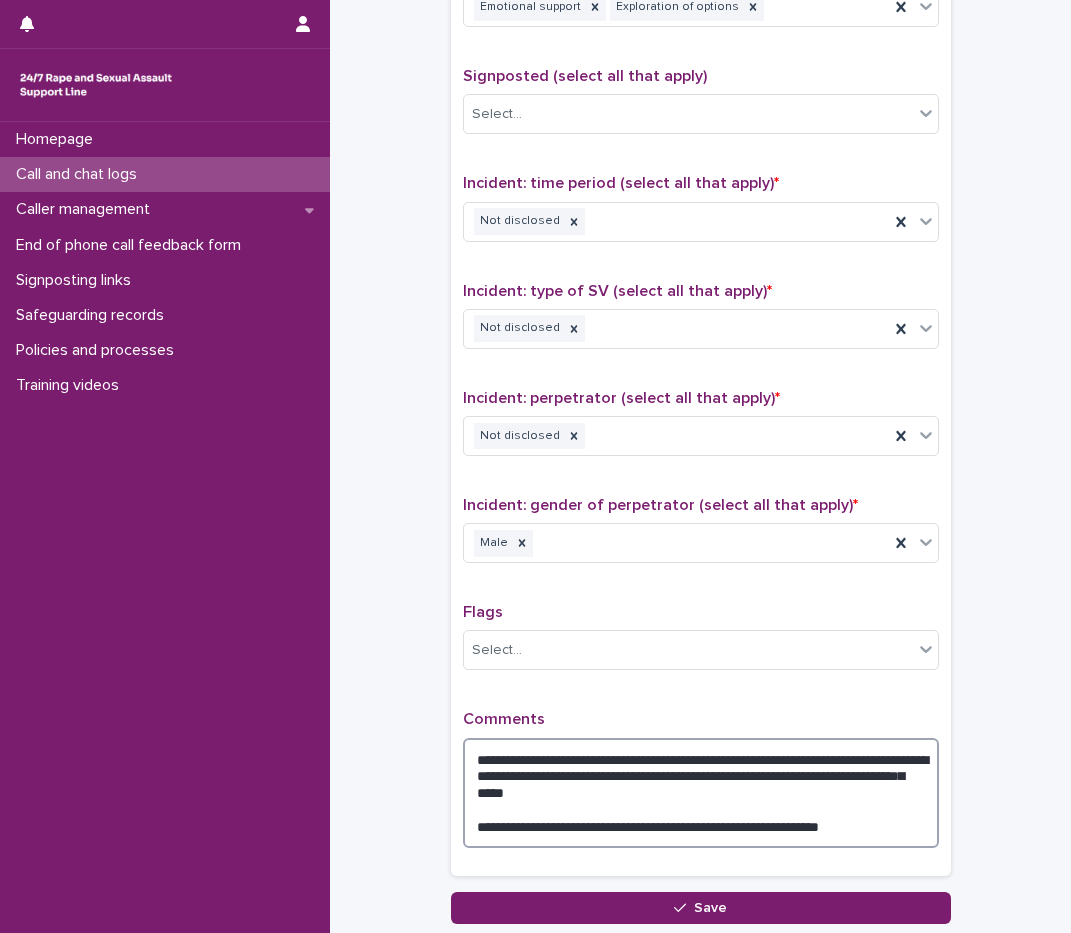 click on "**********" at bounding box center [701, 793] 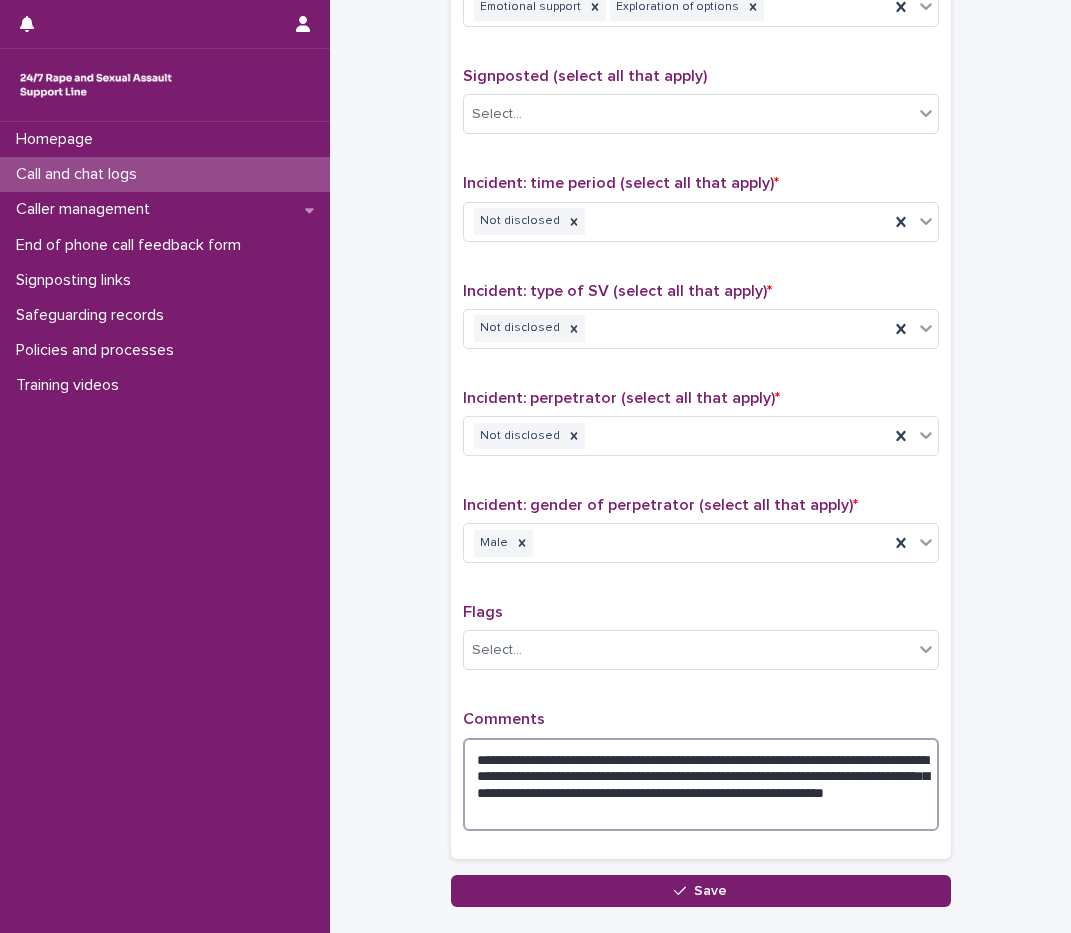 click on "**********" at bounding box center (701, 784) 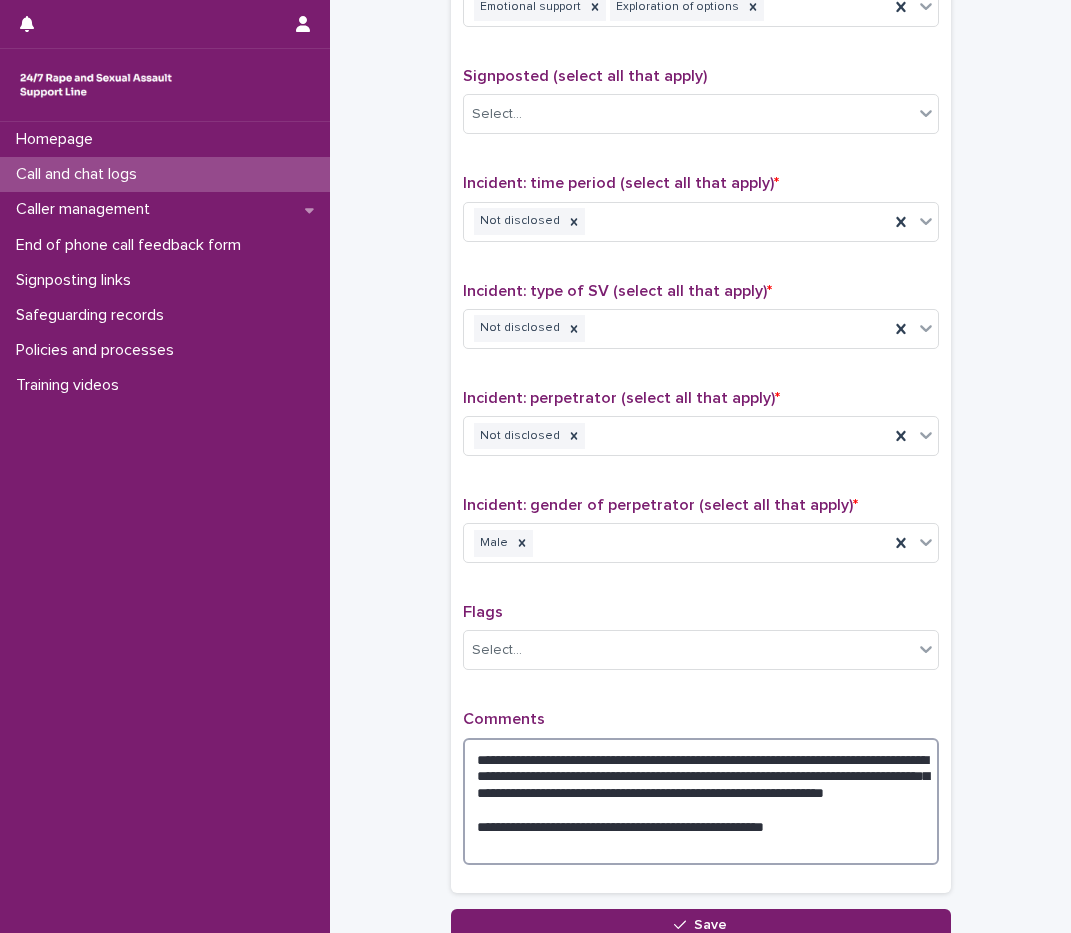 type on "**********" 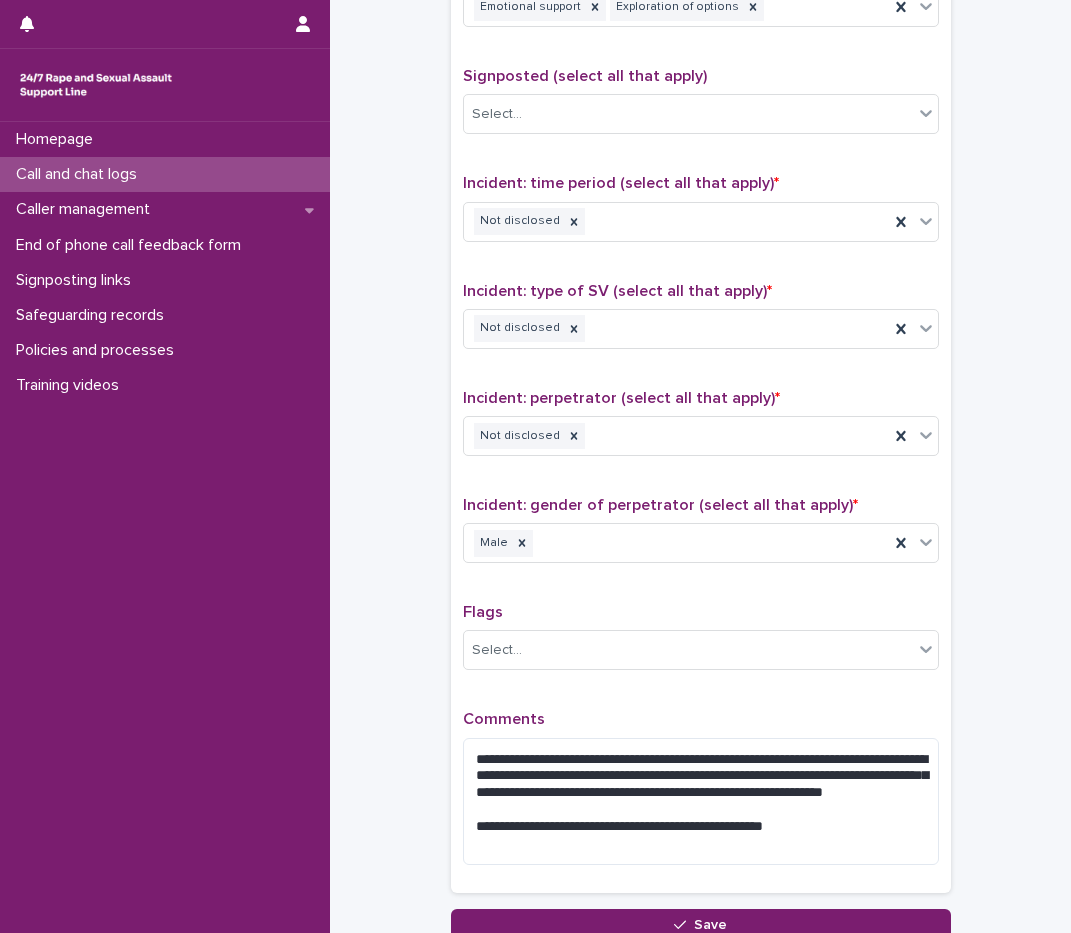 click on "Flags Select..." at bounding box center (701, 644) 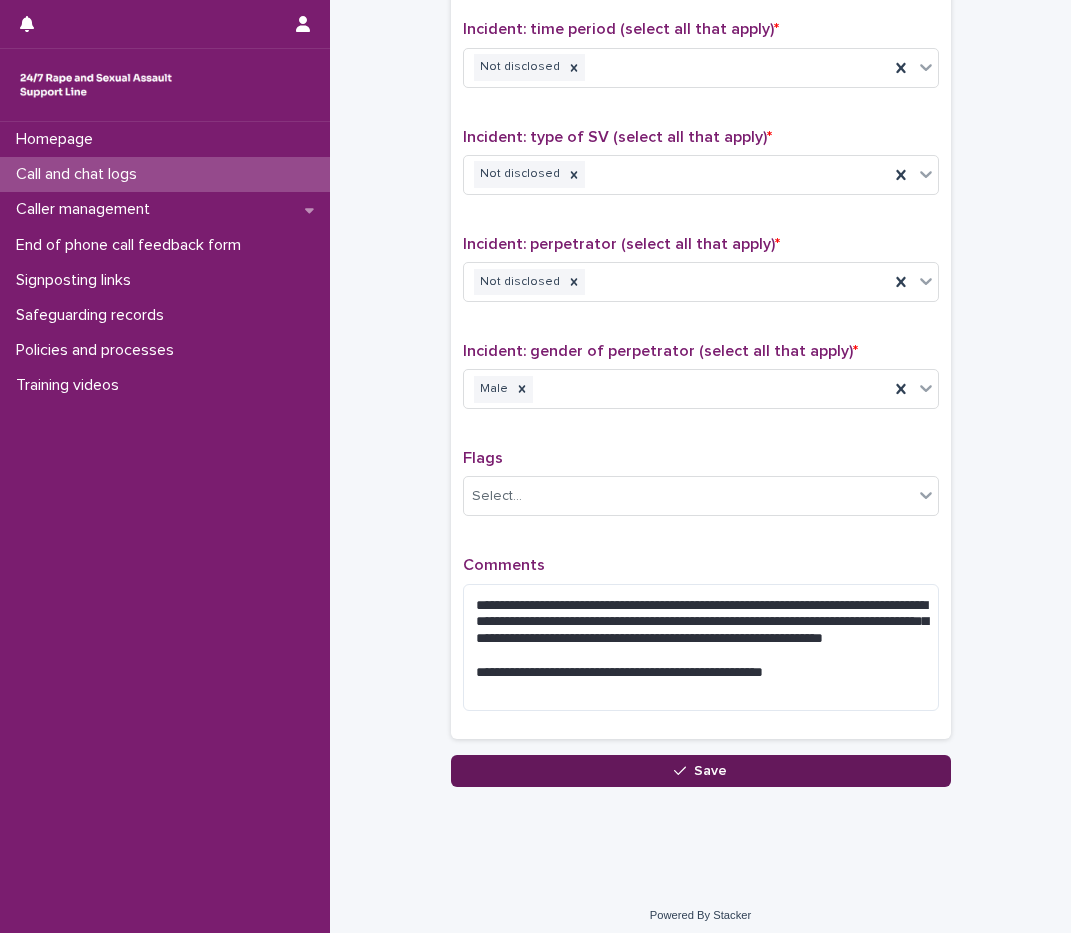 scroll, scrollTop: 1364, scrollLeft: 0, axis: vertical 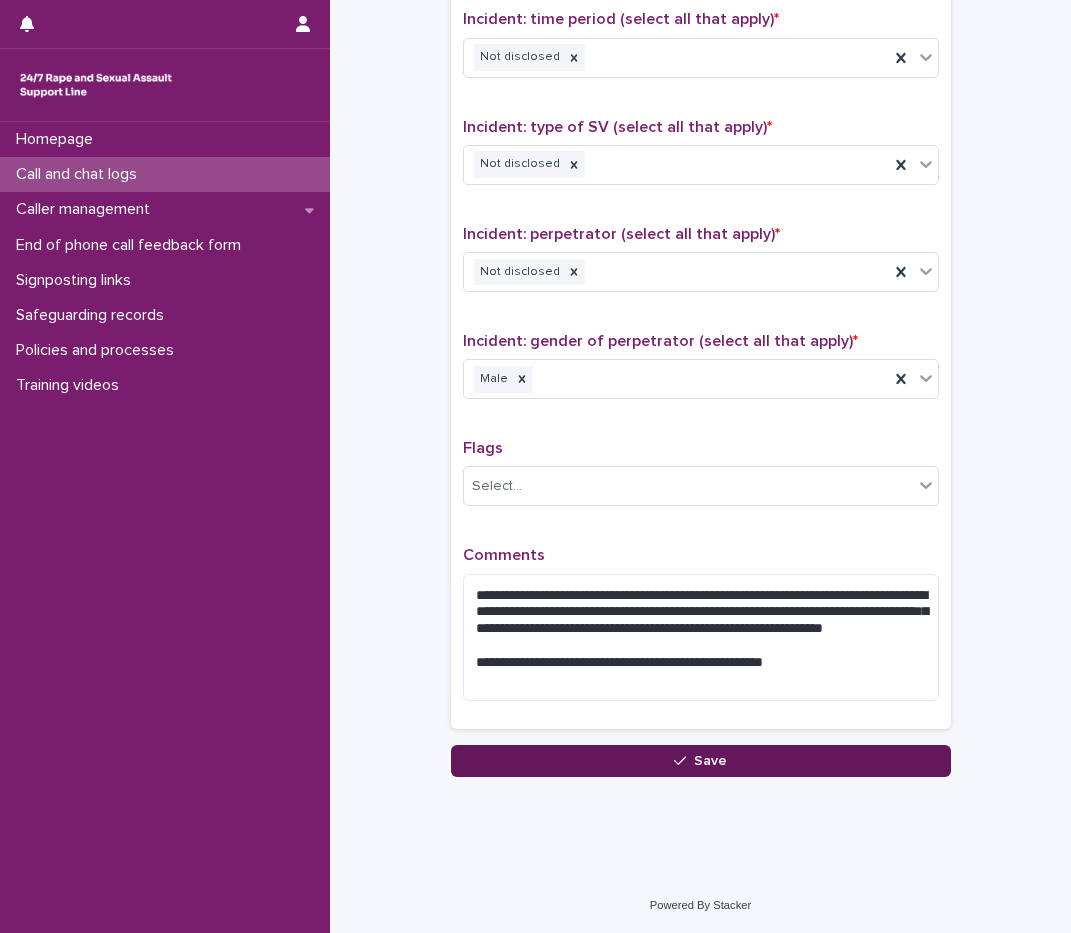 click on "Save" at bounding box center [710, 761] 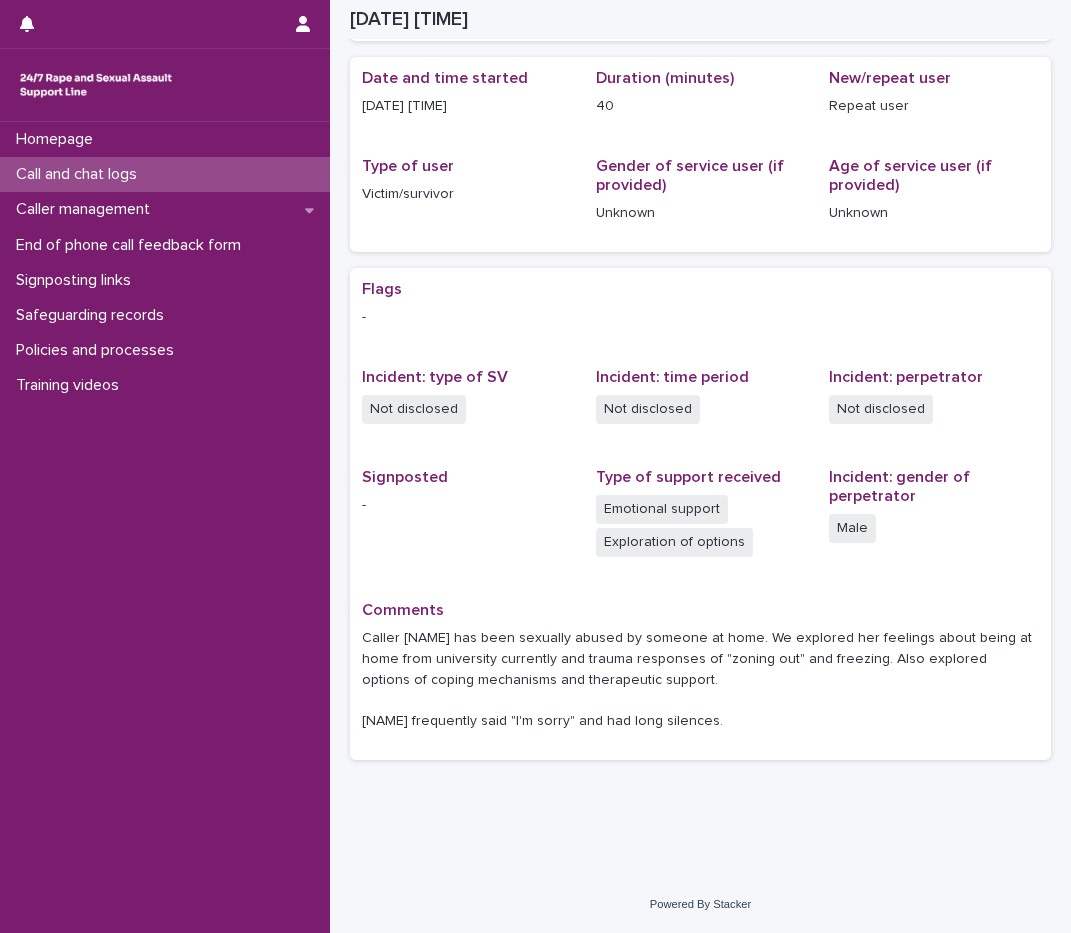 scroll, scrollTop: 167, scrollLeft: 0, axis: vertical 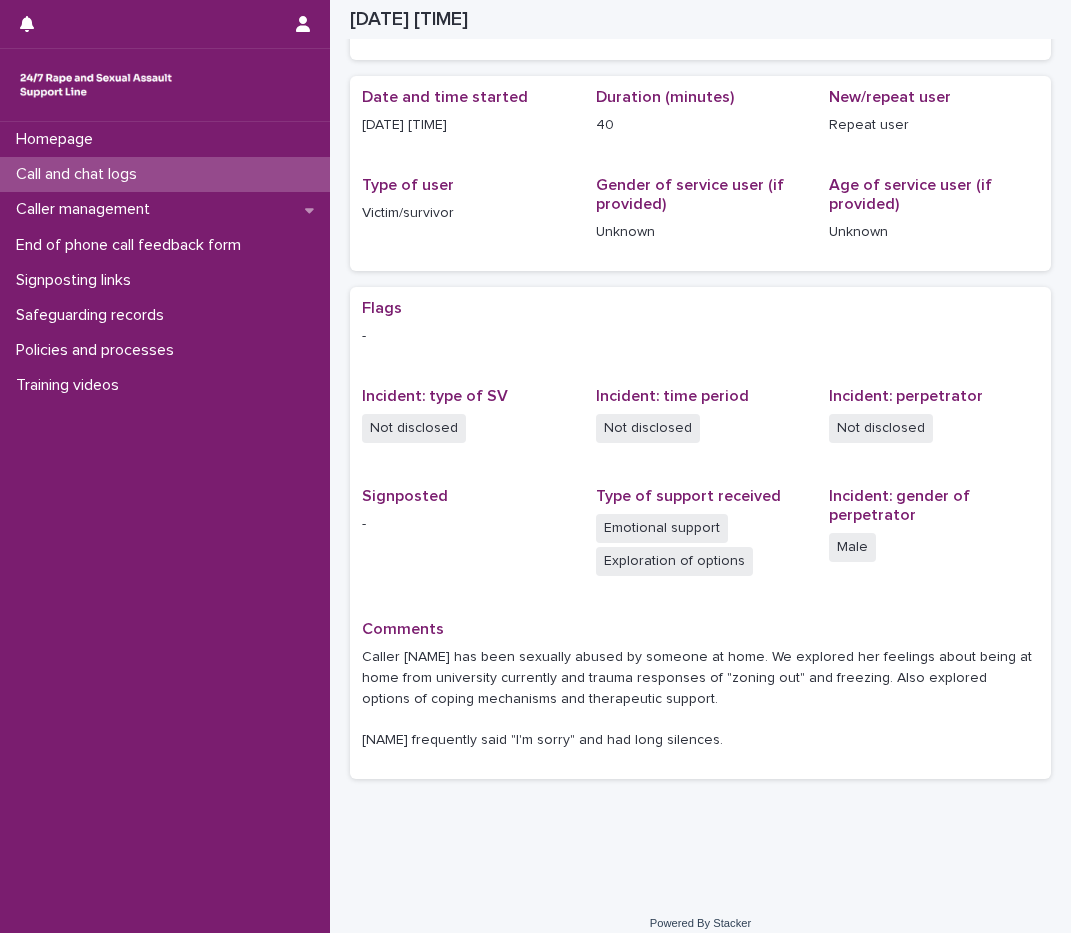 click on "Call and chat logs" at bounding box center [80, 174] 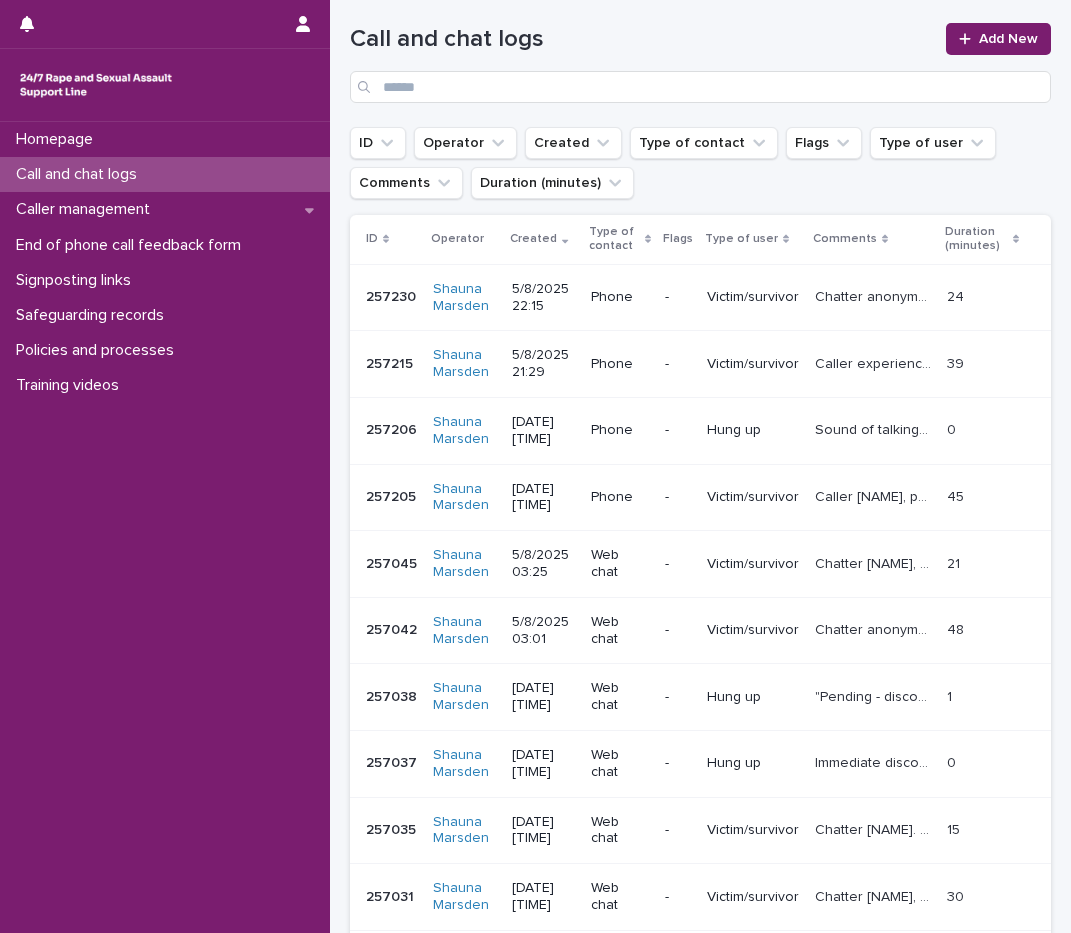 scroll, scrollTop: 0, scrollLeft: 0, axis: both 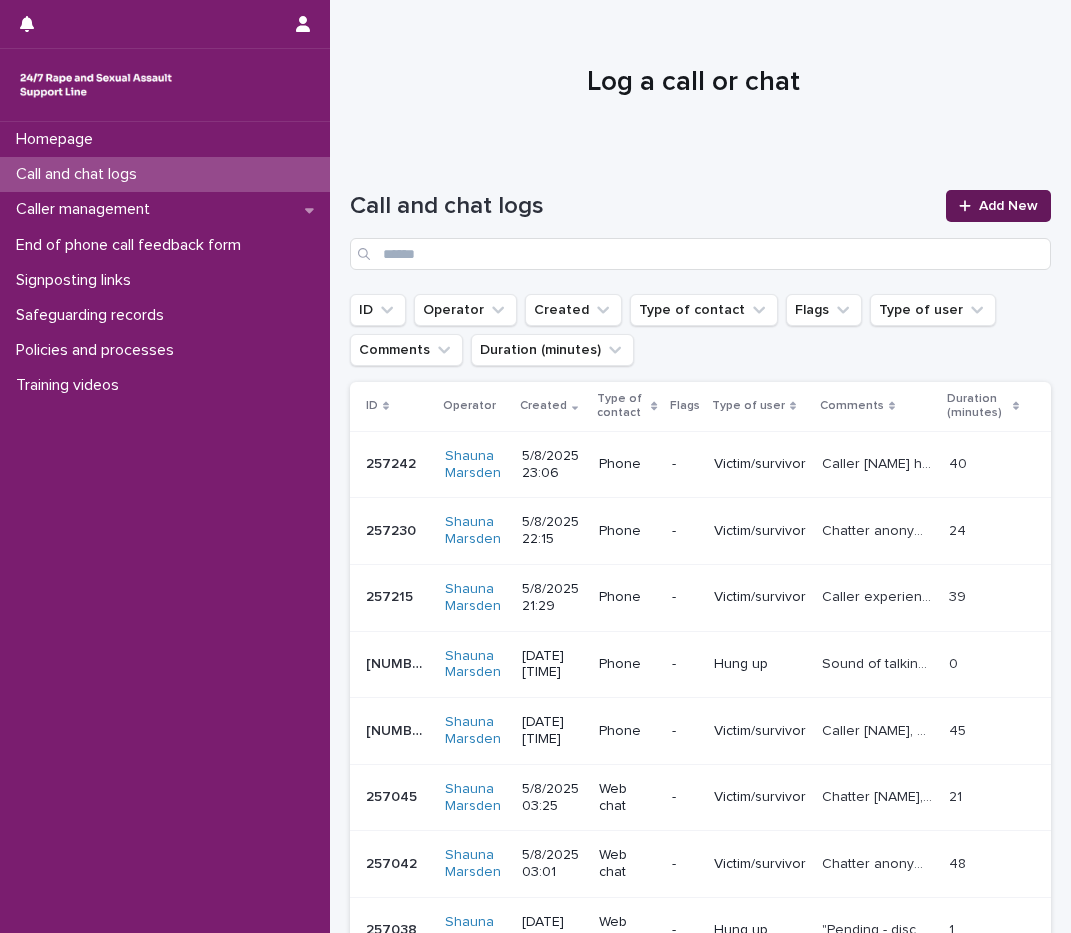 click 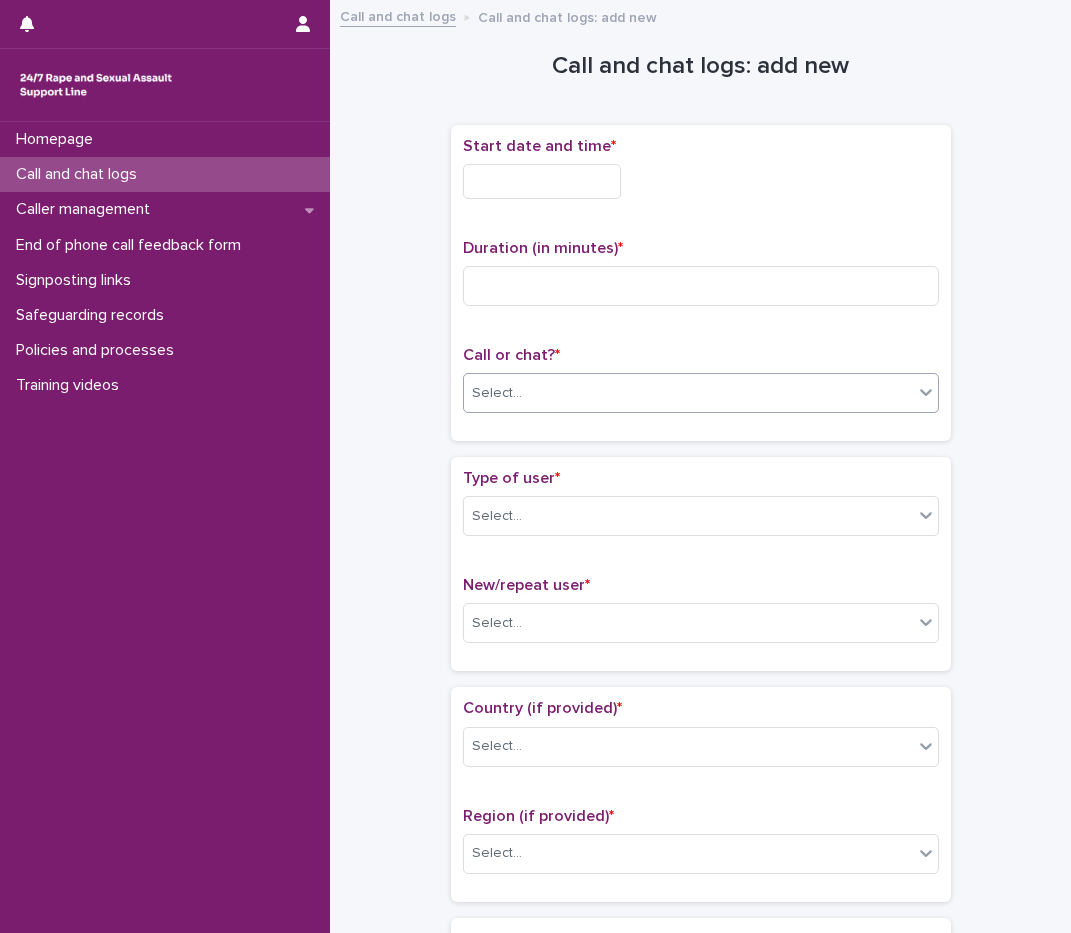 click on "Select..." at bounding box center [688, 393] 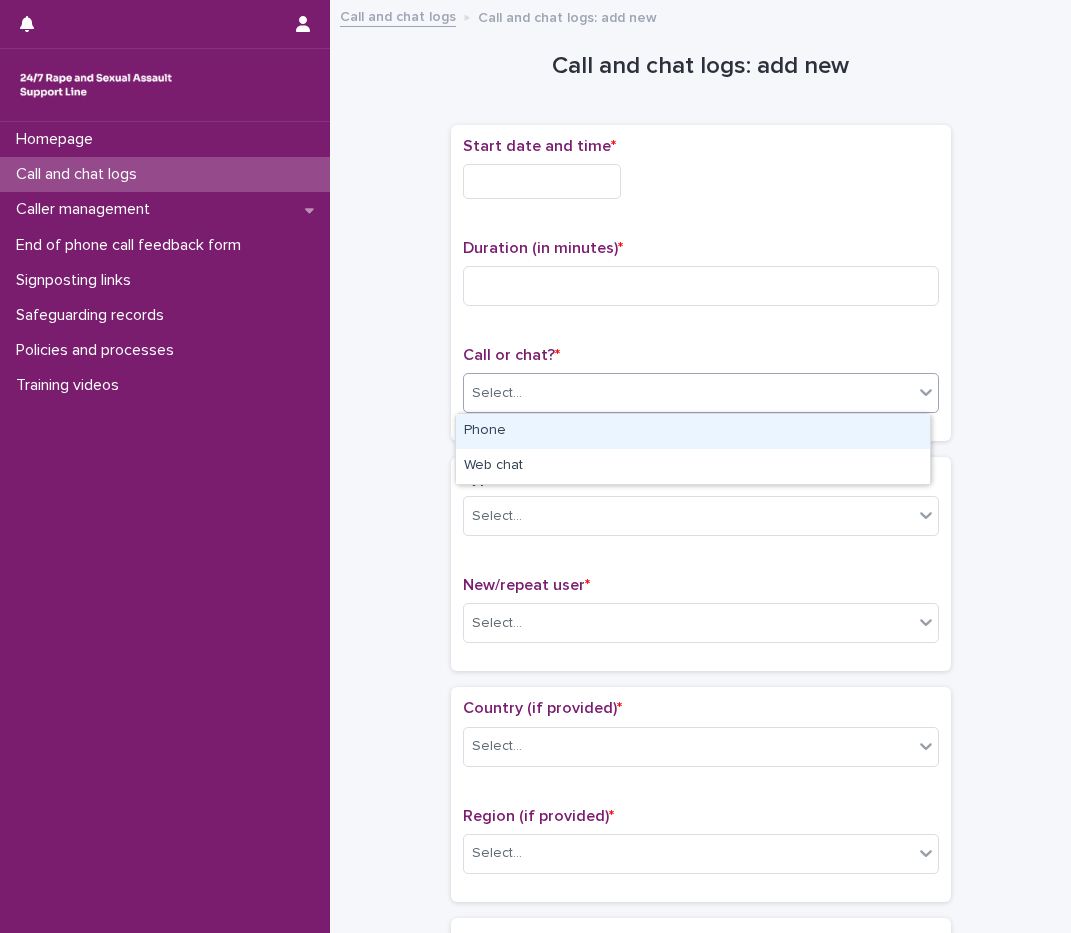 click on "Phone" at bounding box center [693, 431] 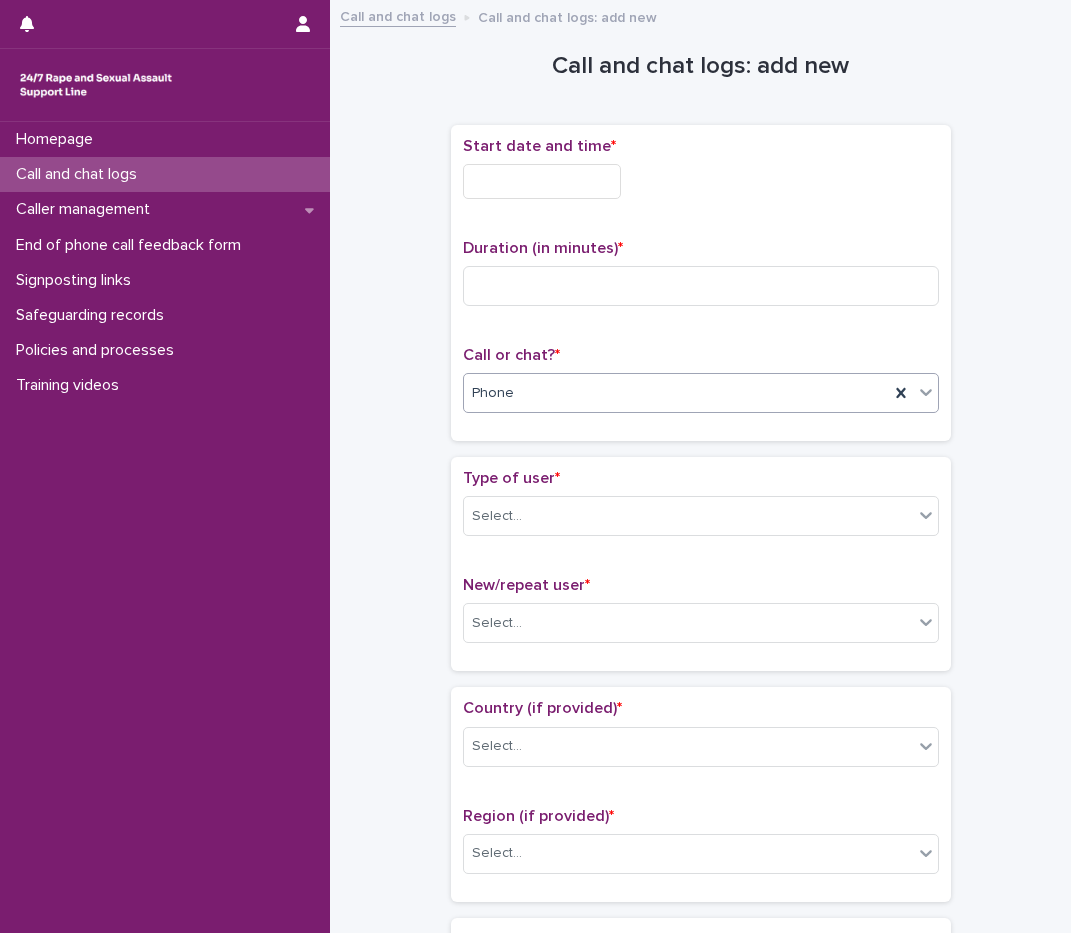 click at bounding box center (542, 181) 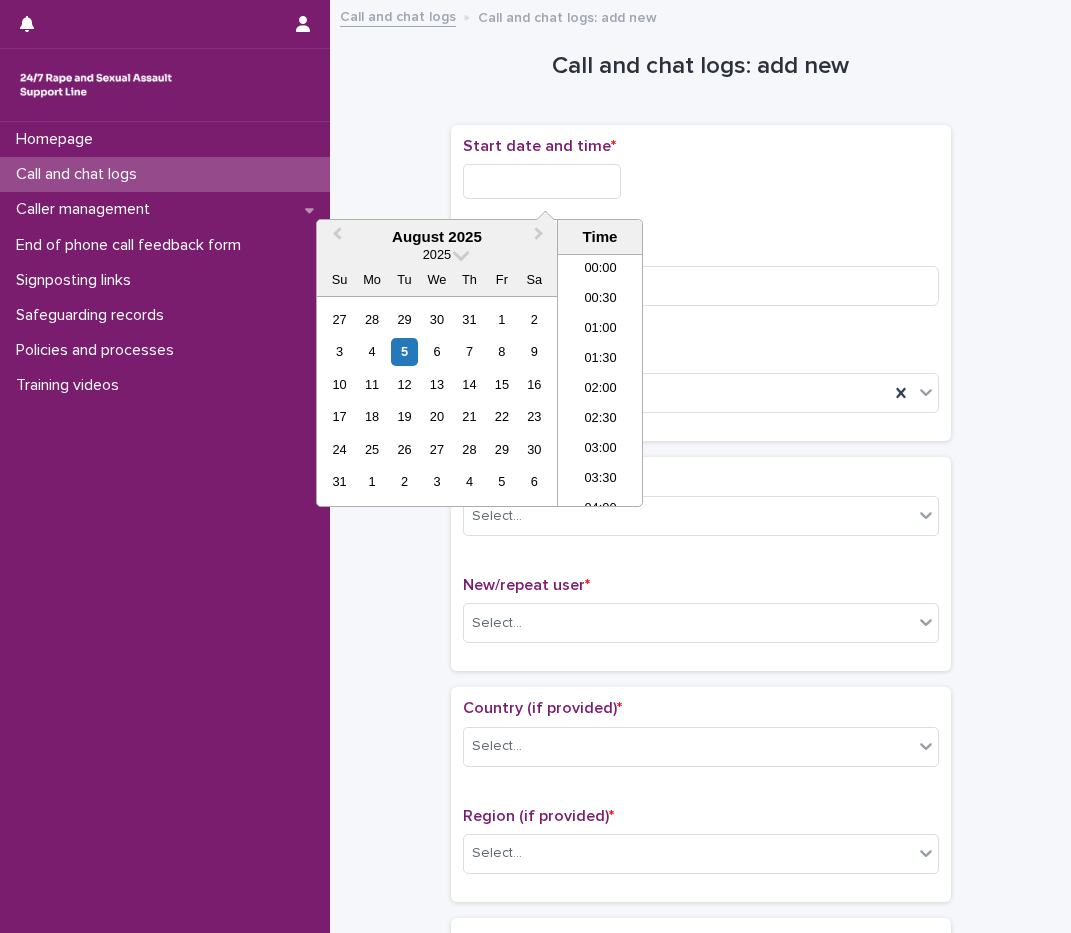 scroll, scrollTop: 1189, scrollLeft: 0, axis: vertical 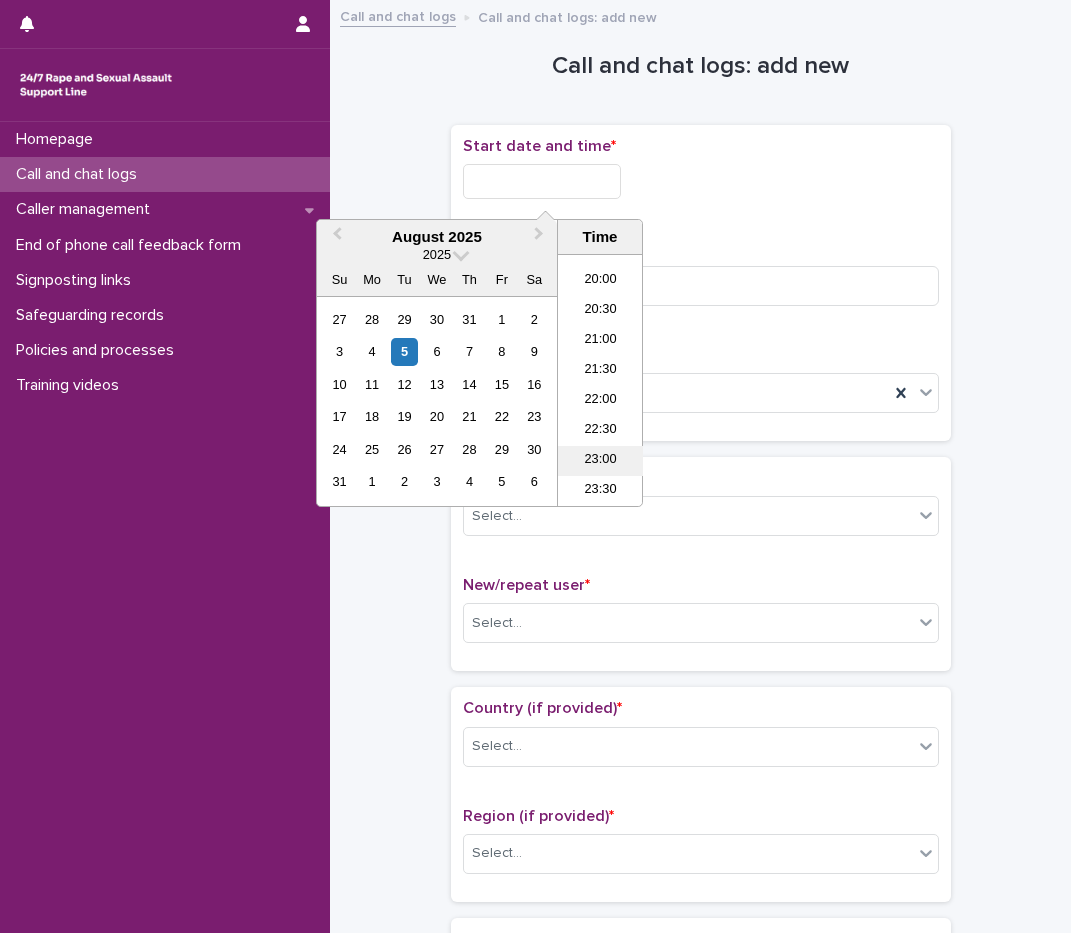 click on "23:00" at bounding box center (600, 461) 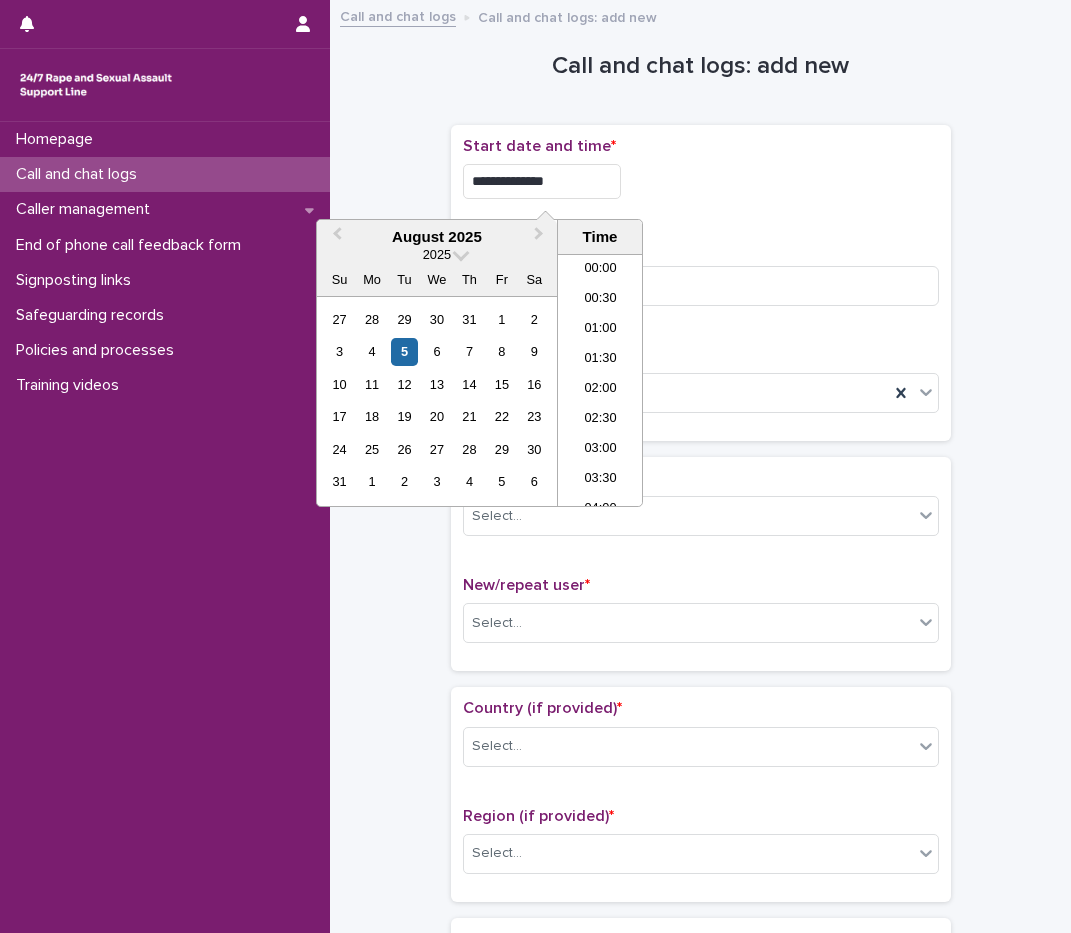 click on "**********" at bounding box center (542, 181) 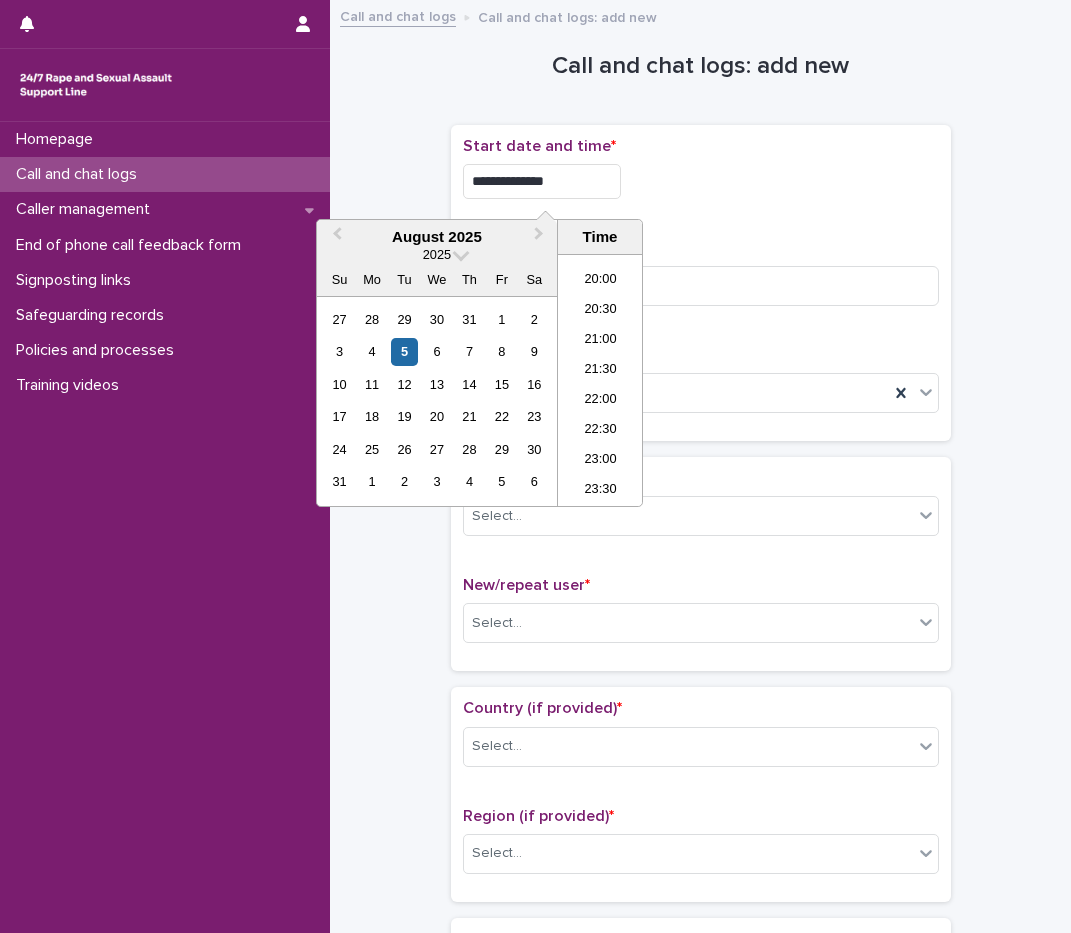 type on "**********" 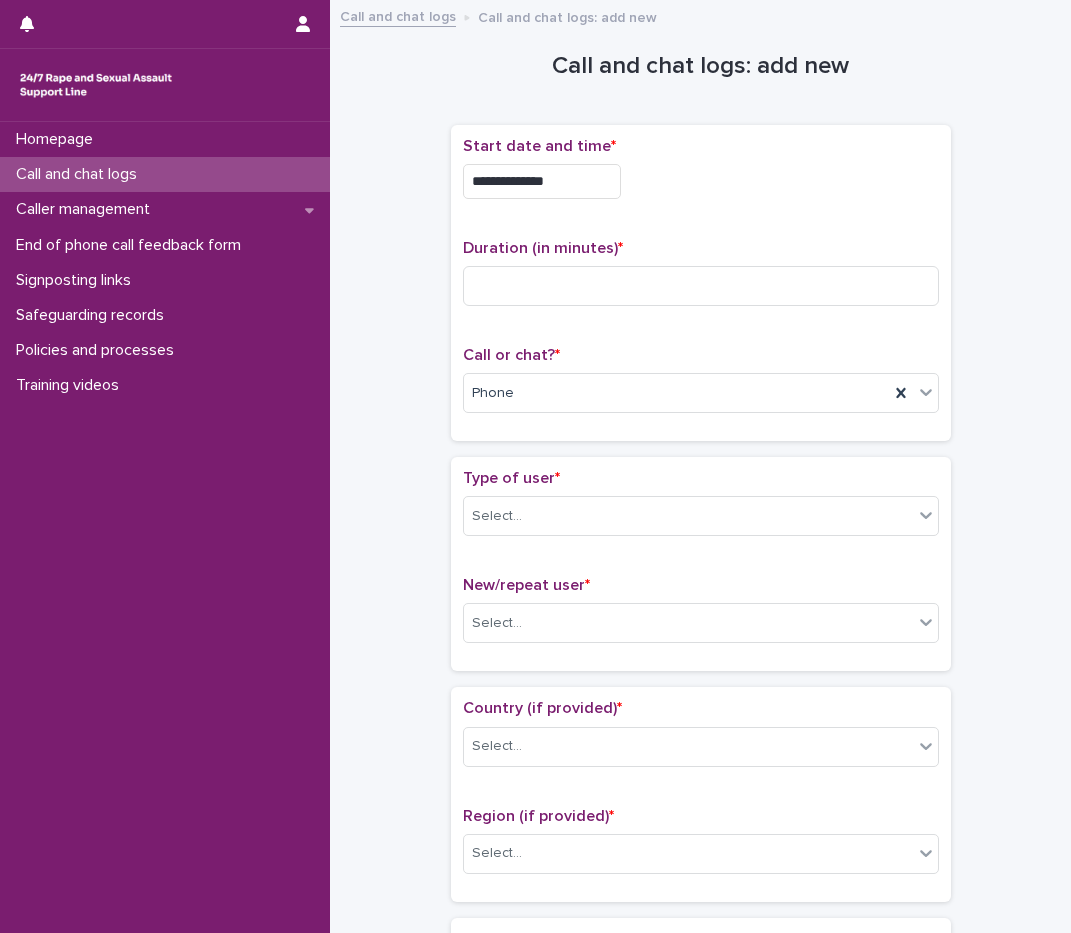 click on "**********" at bounding box center (701, 181) 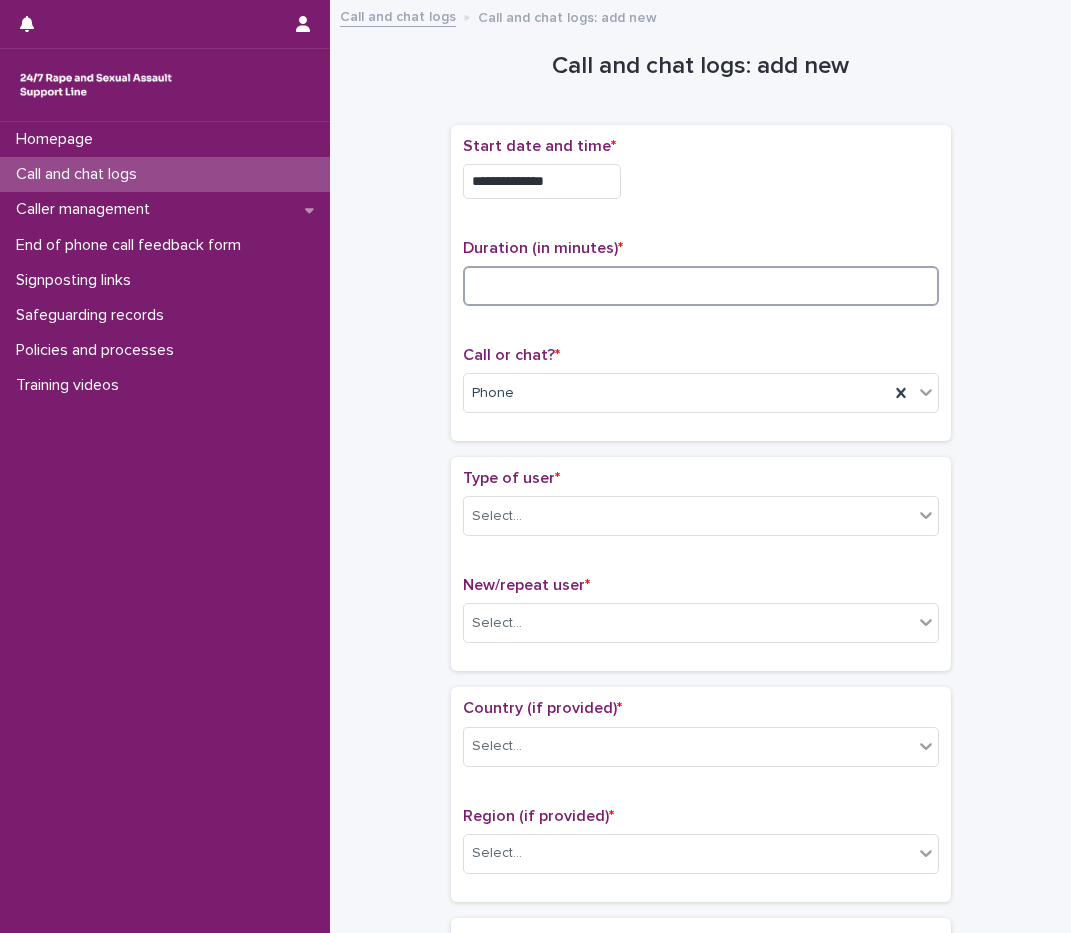 click at bounding box center (701, 286) 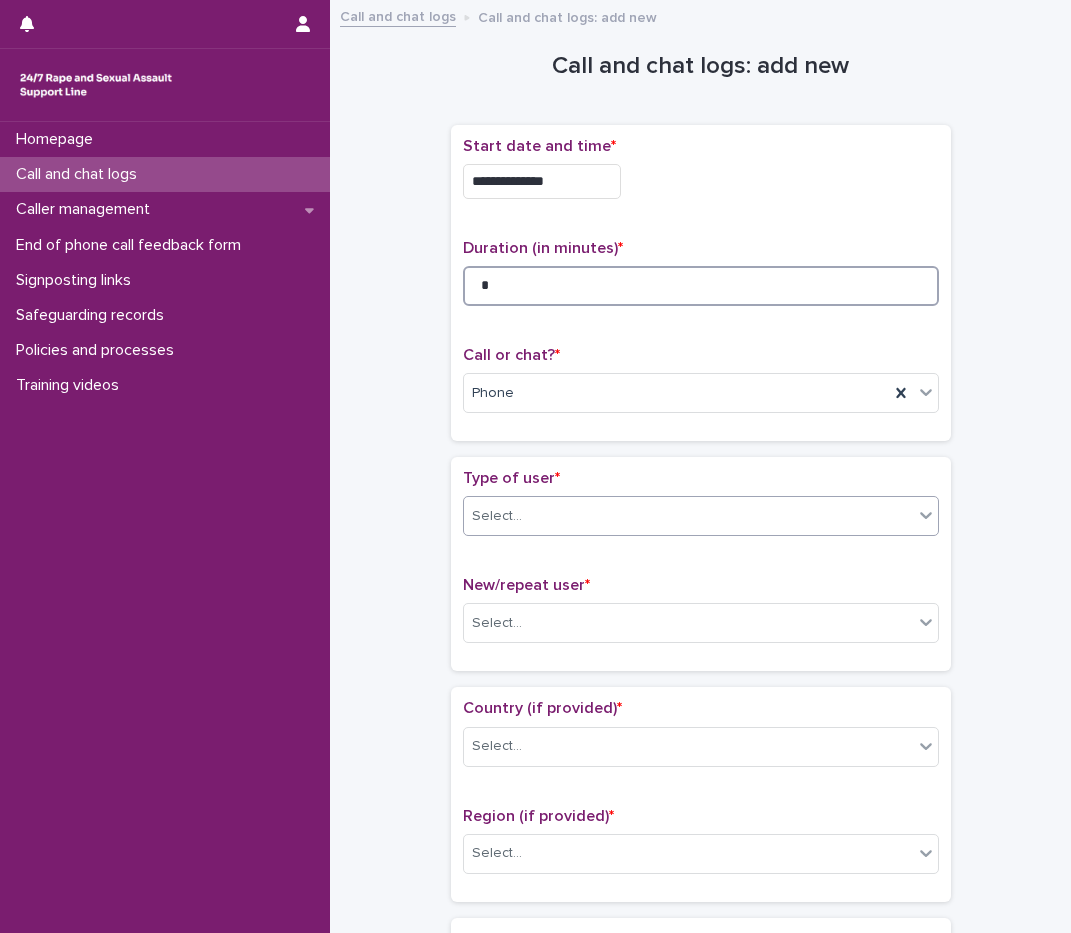 type on "*" 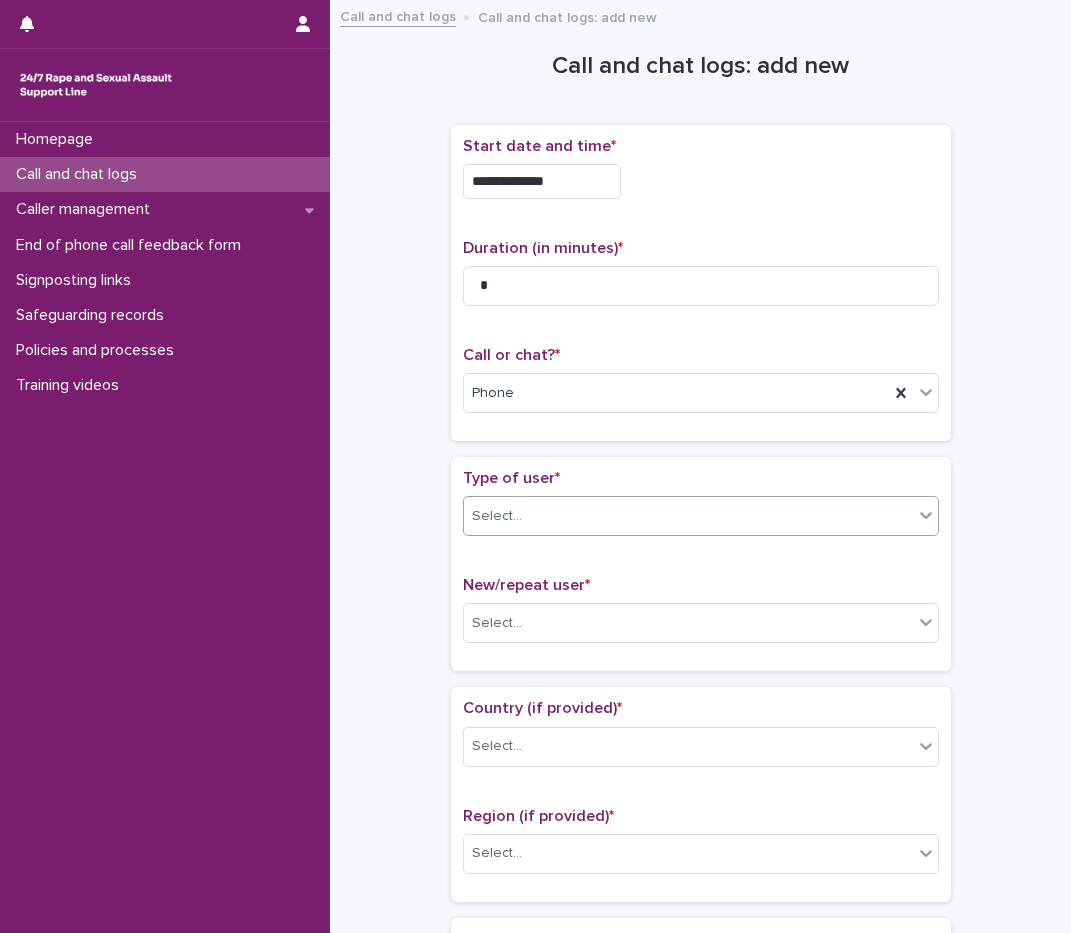 click on "Select..." at bounding box center (497, 516) 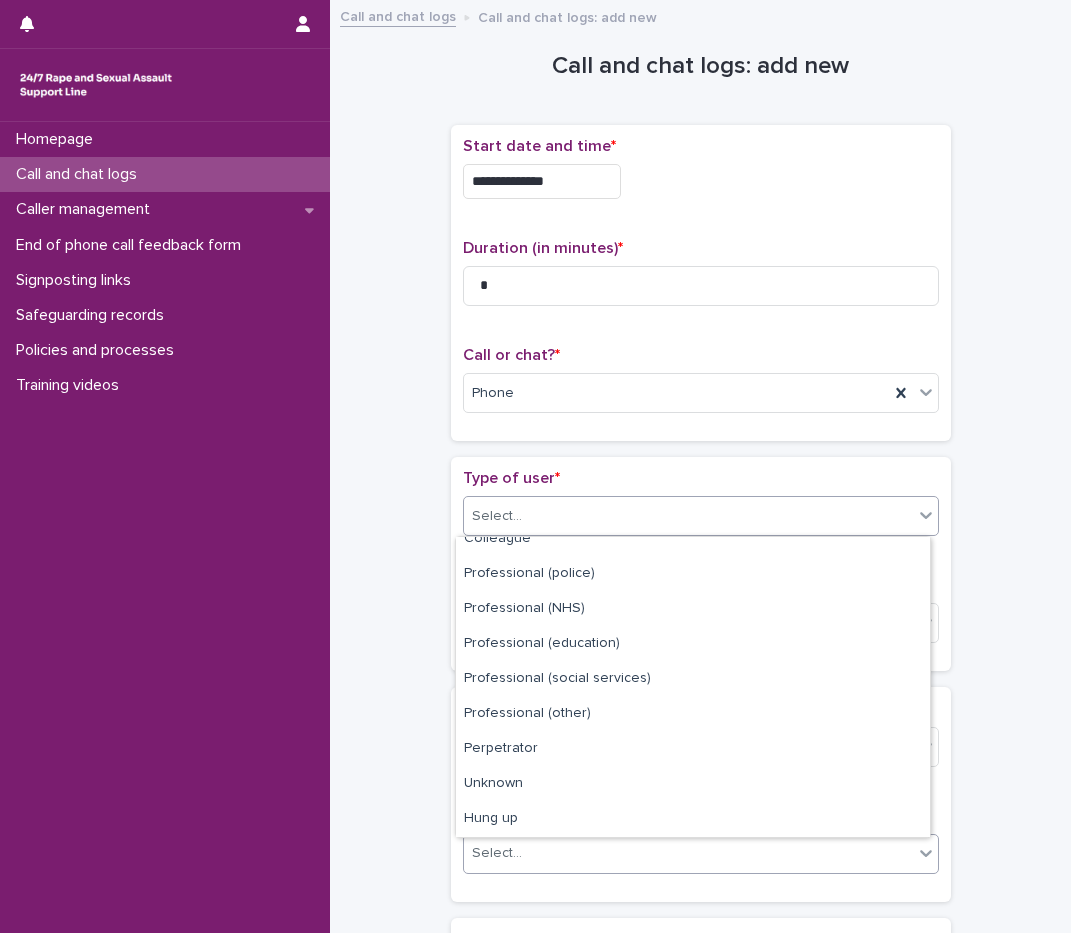 scroll, scrollTop: 225, scrollLeft: 0, axis: vertical 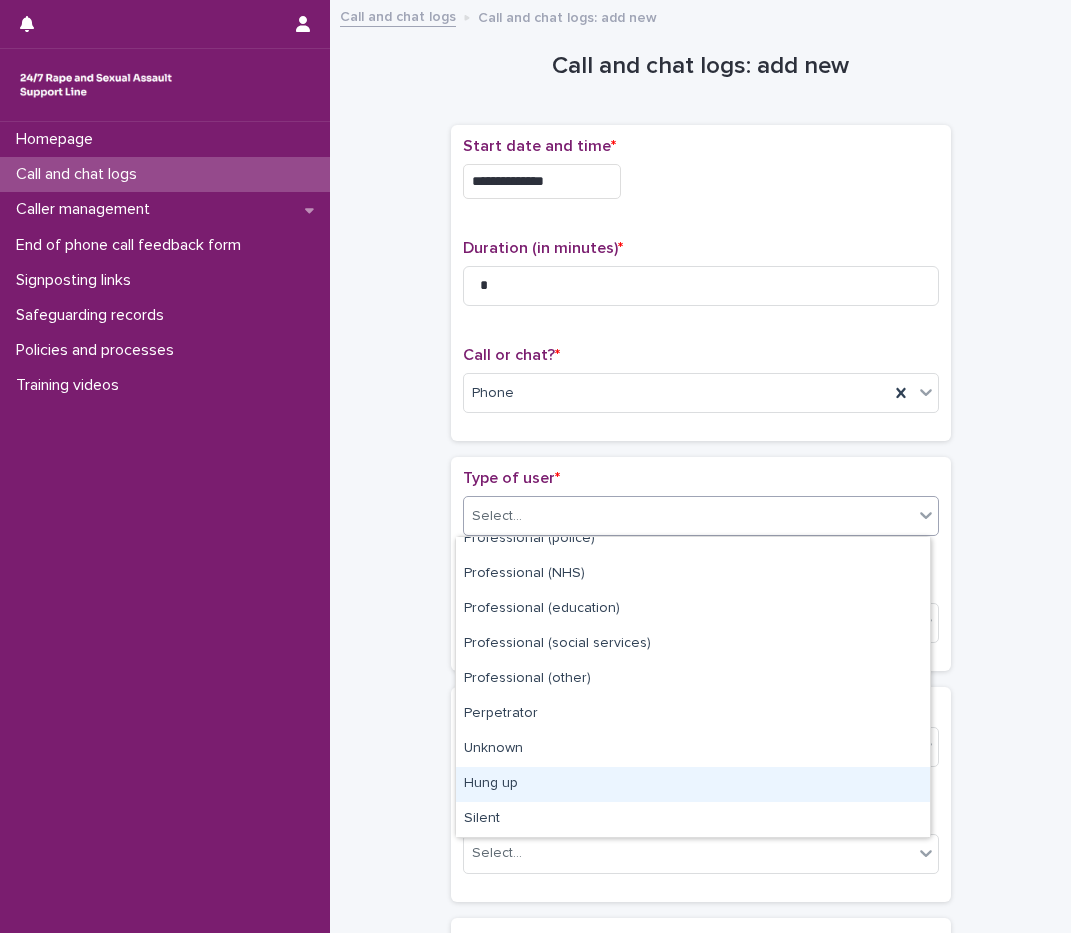 click on "Hung up" at bounding box center [693, 784] 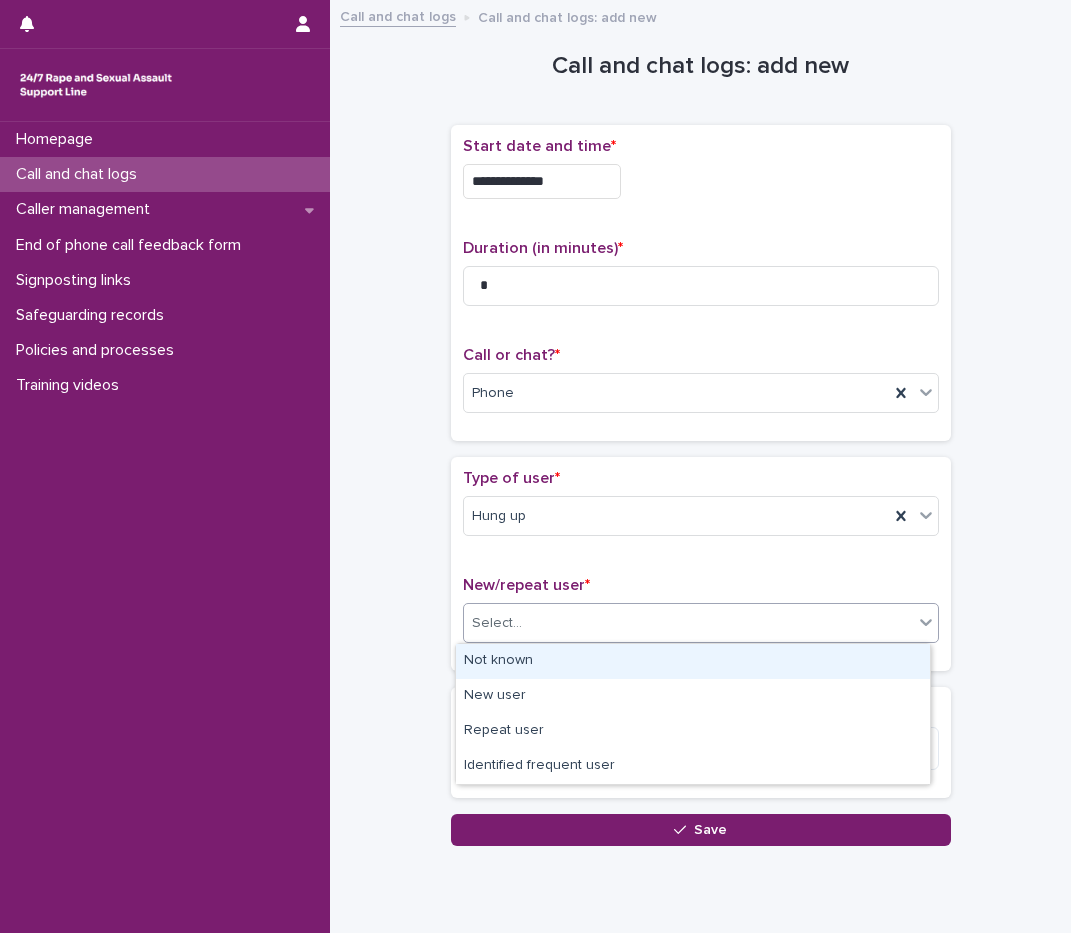 click on "Select..." at bounding box center [688, 623] 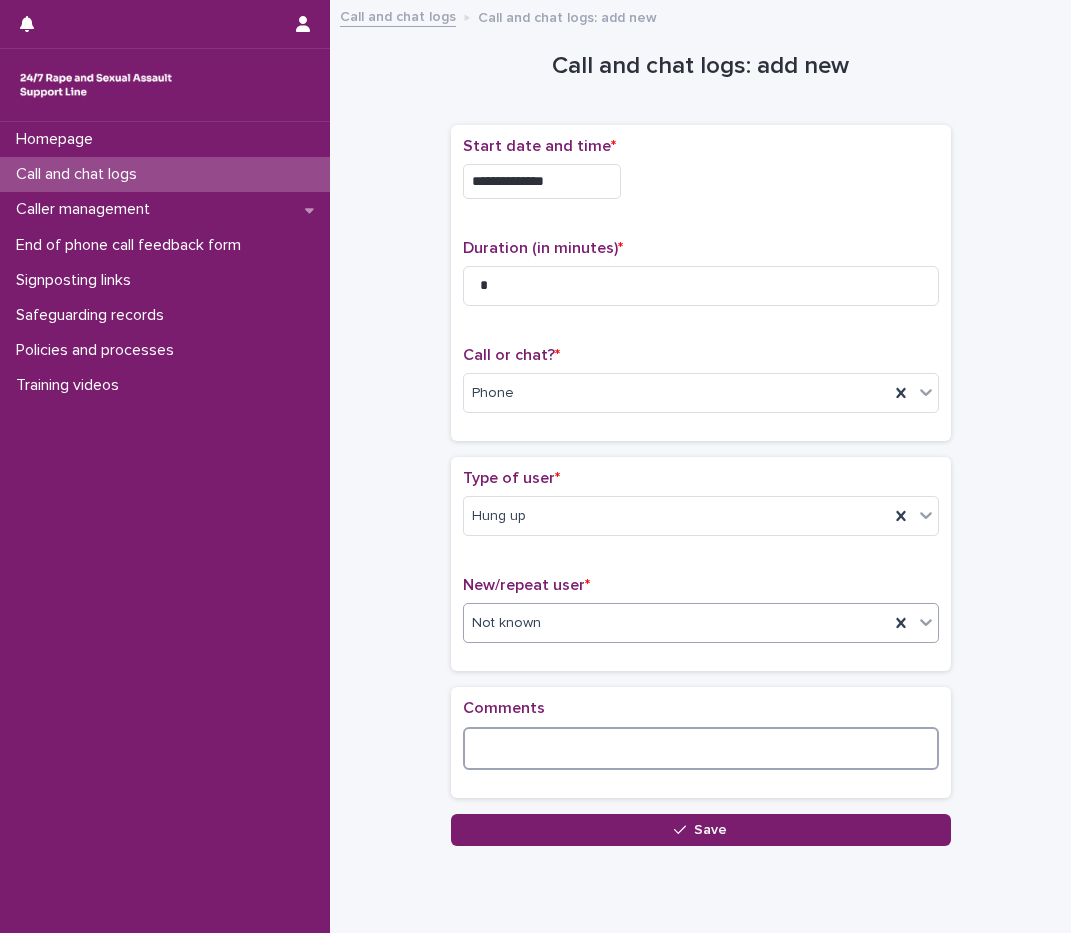 click at bounding box center (701, 748) 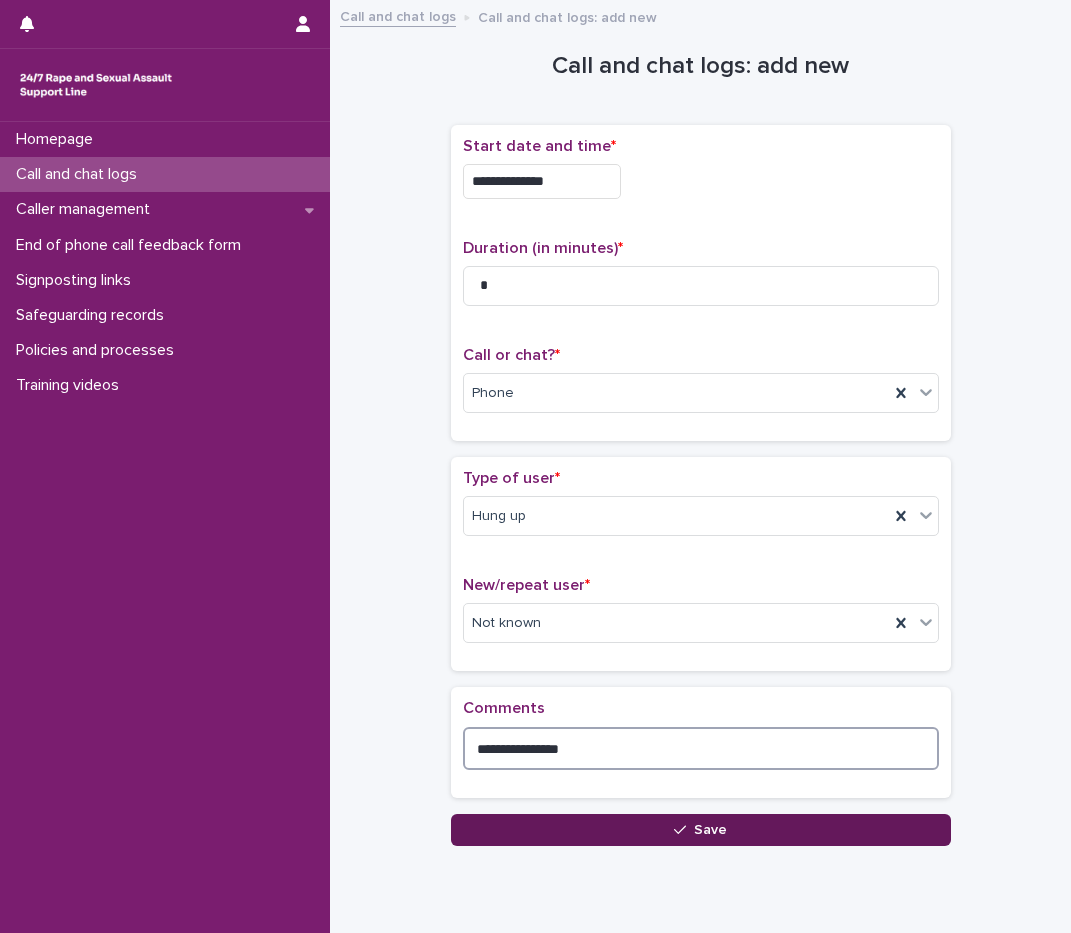 type on "**********" 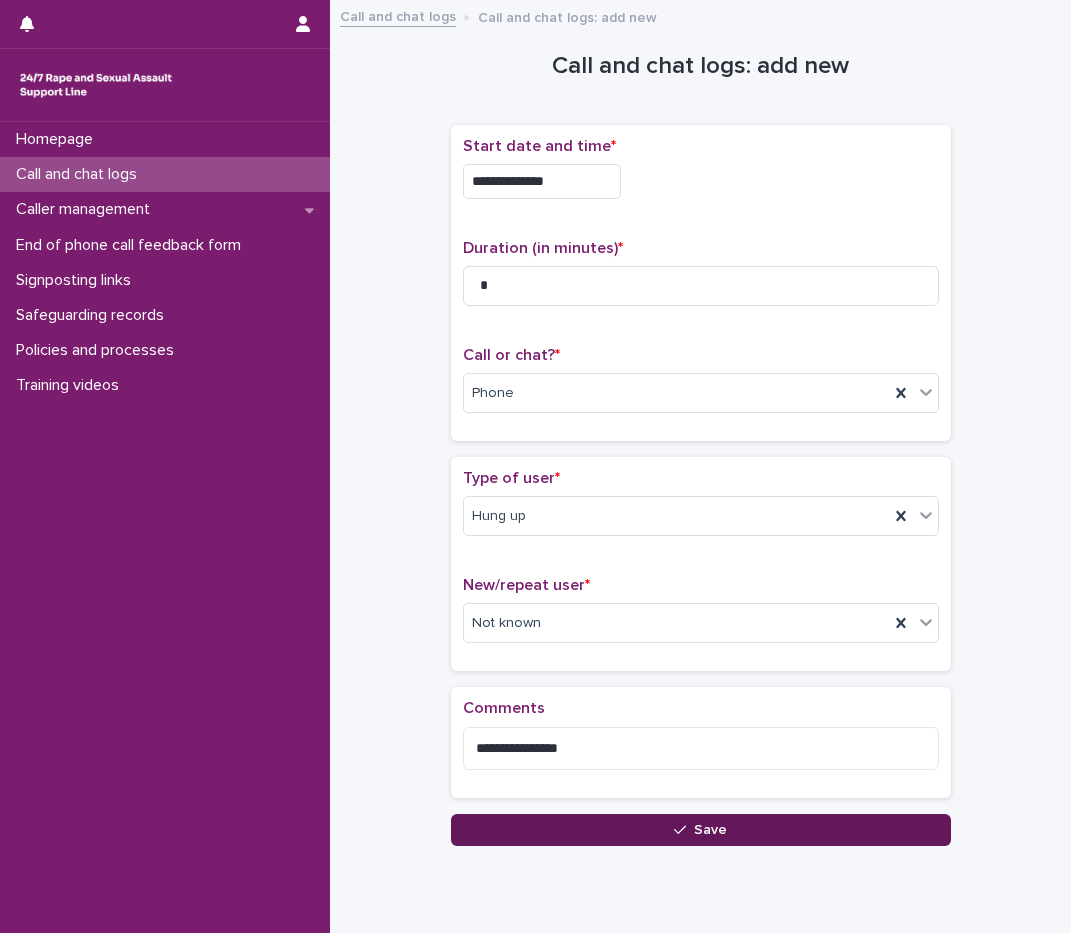 click on "Save" at bounding box center (701, 830) 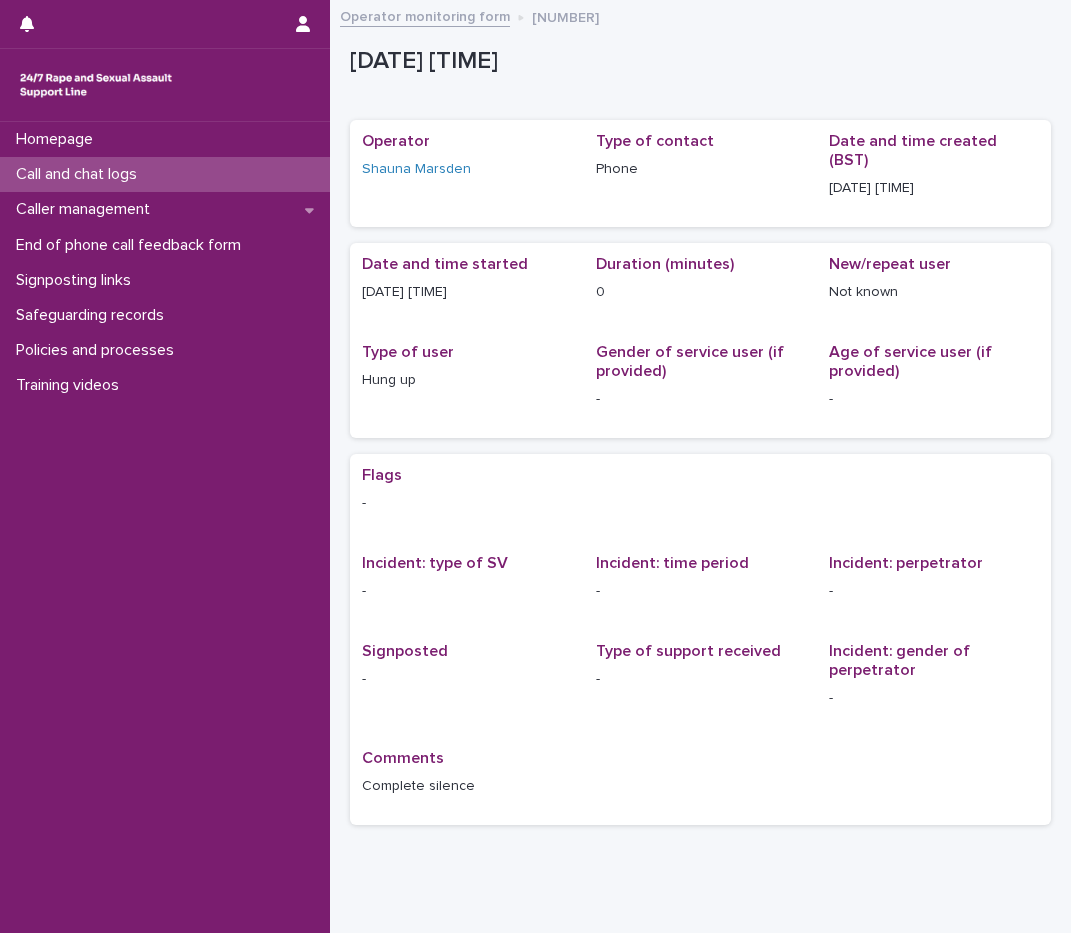drag, startPoint x: 89, startPoint y: 206, endPoint x: 98, endPoint y: 181, distance: 26.57066 